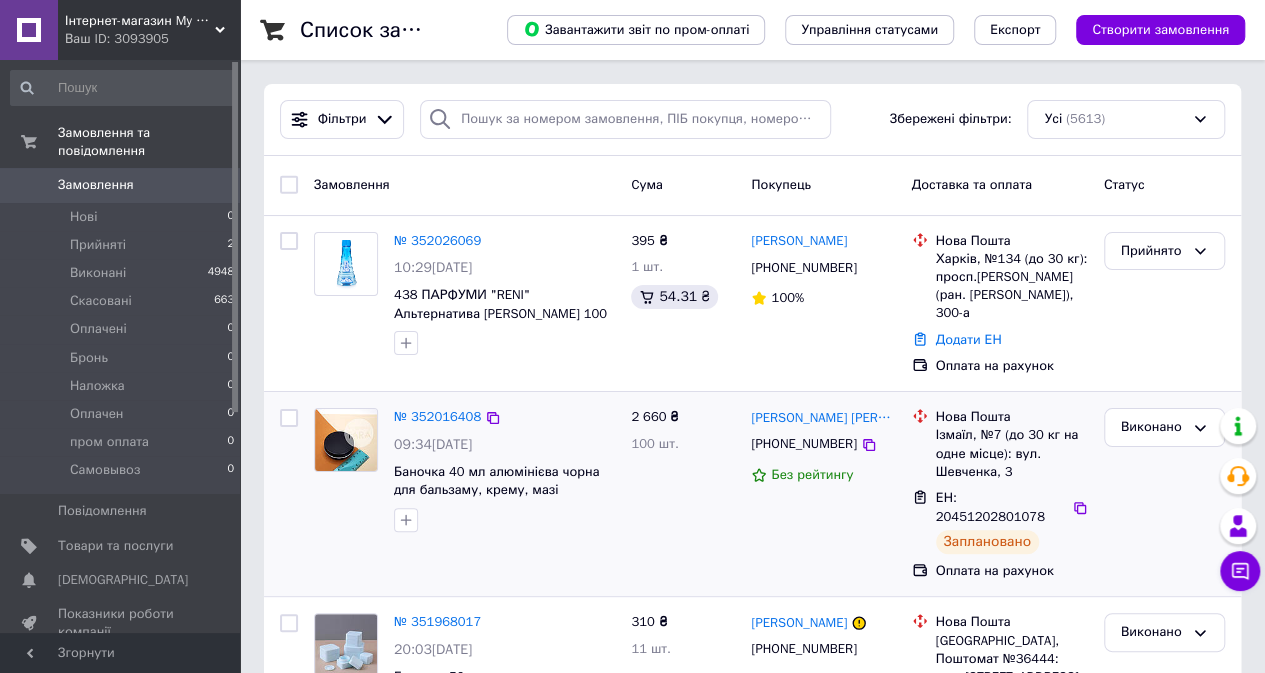 scroll, scrollTop: 200, scrollLeft: 0, axis: vertical 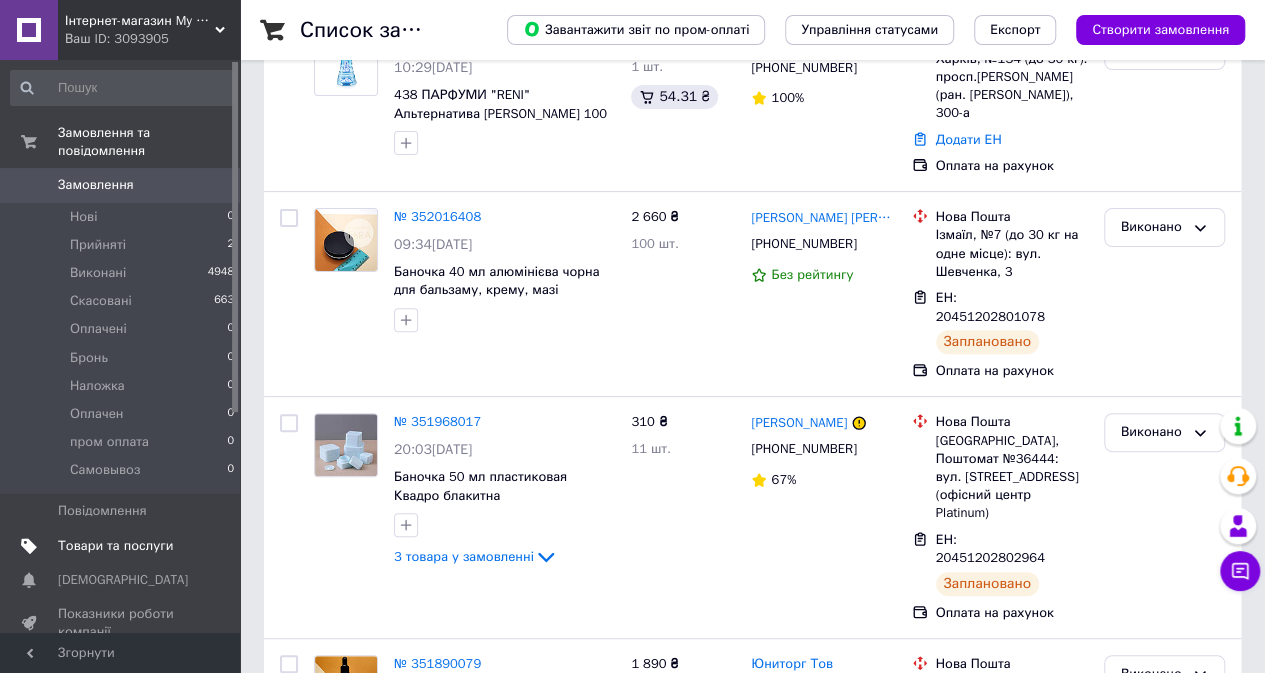 click on "Товари та послуги" at bounding box center [115, 546] 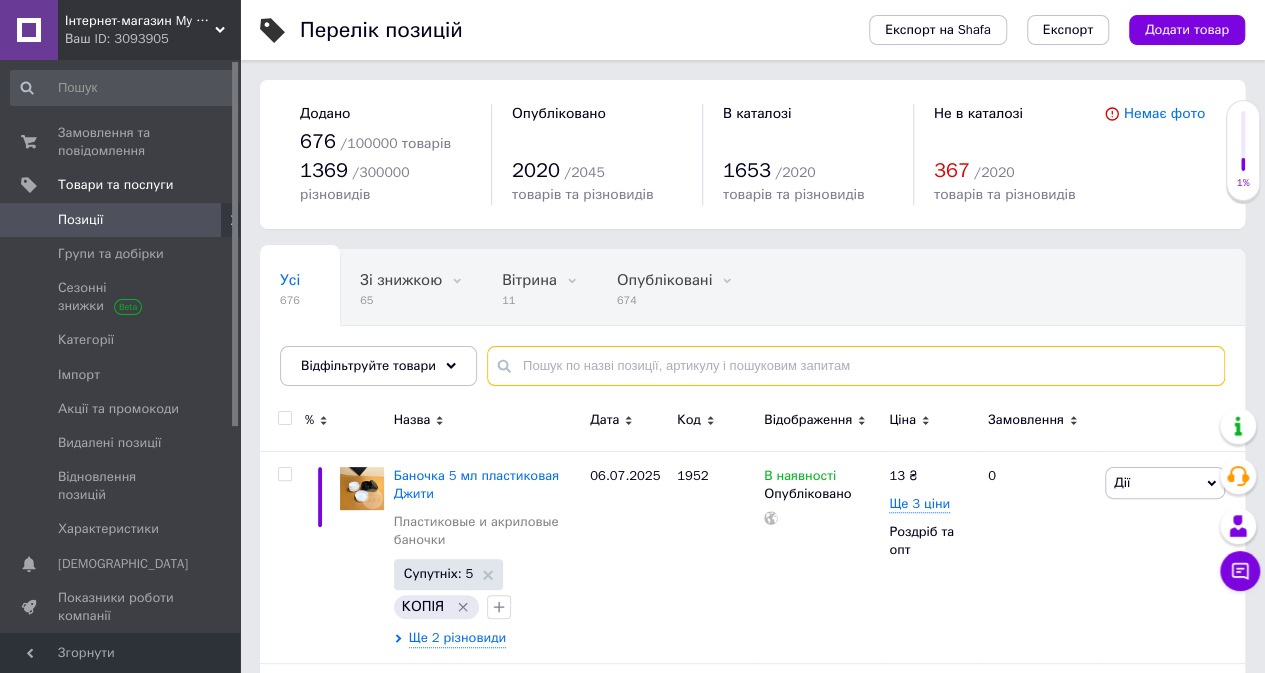 click at bounding box center (856, 366) 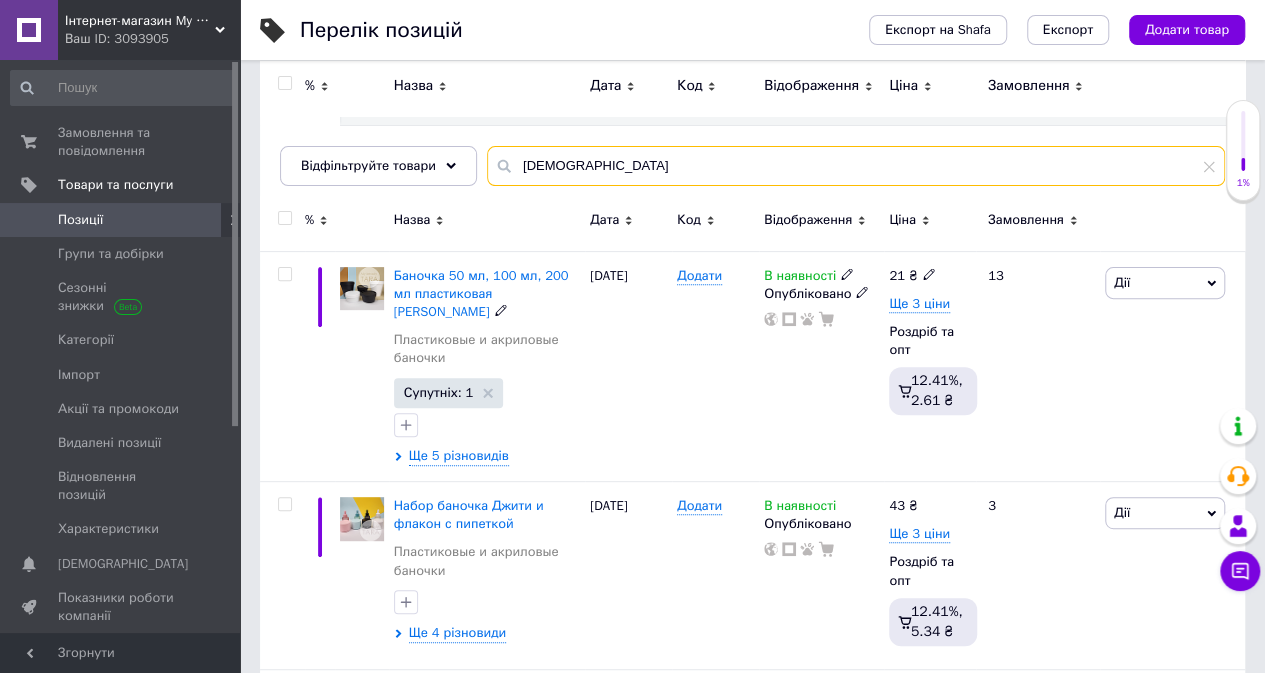 scroll, scrollTop: 300, scrollLeft: 0, axis: vertical 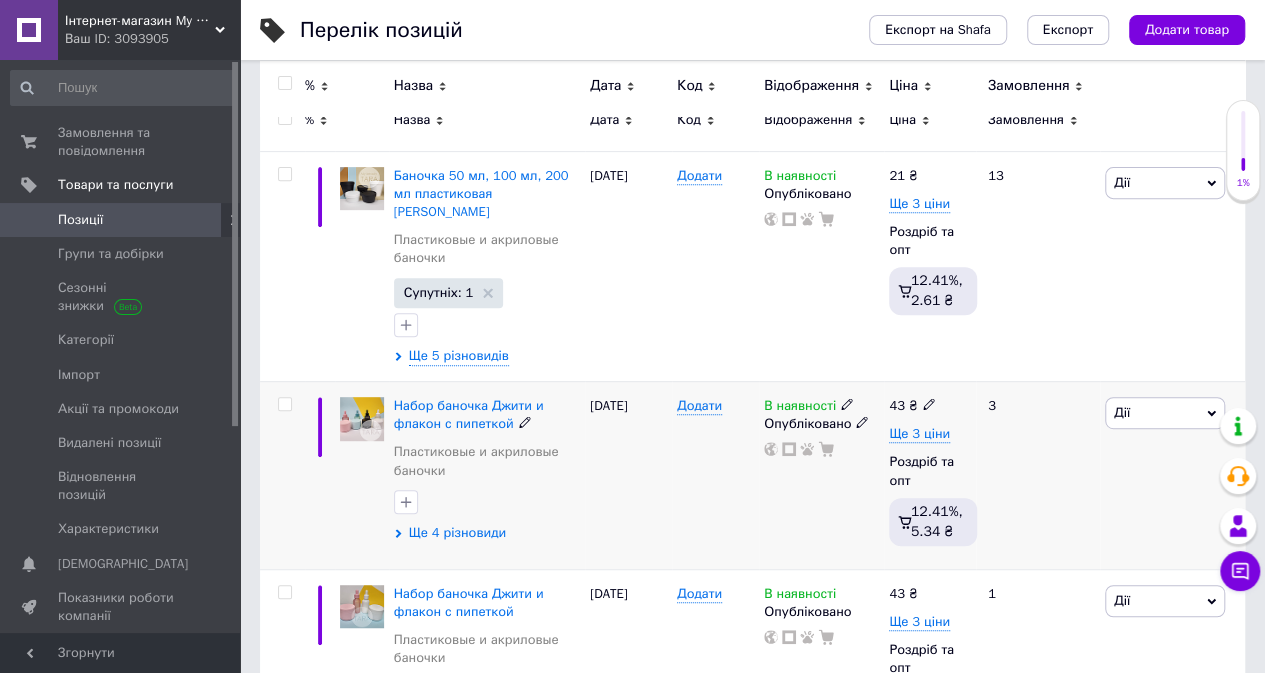 type on "[DEMOGRAPHIC_DATA]" 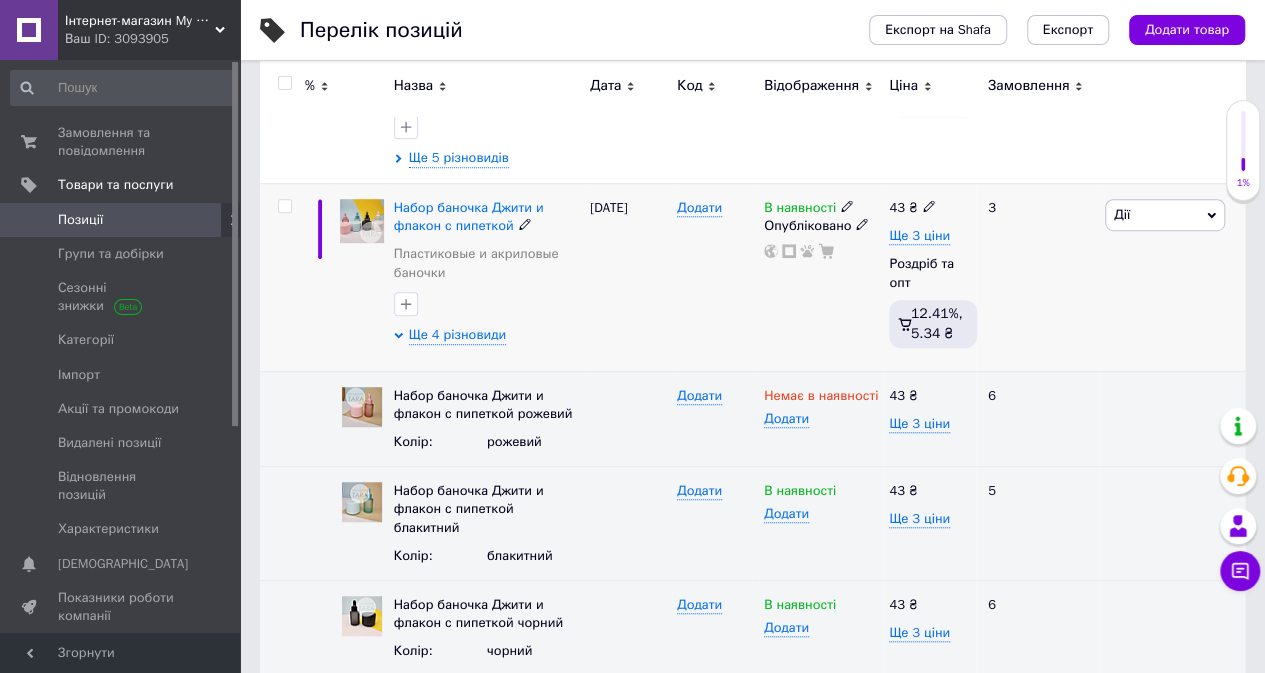 scroll, scrollTop: 500, scrollLeft: 0, axis: vertical 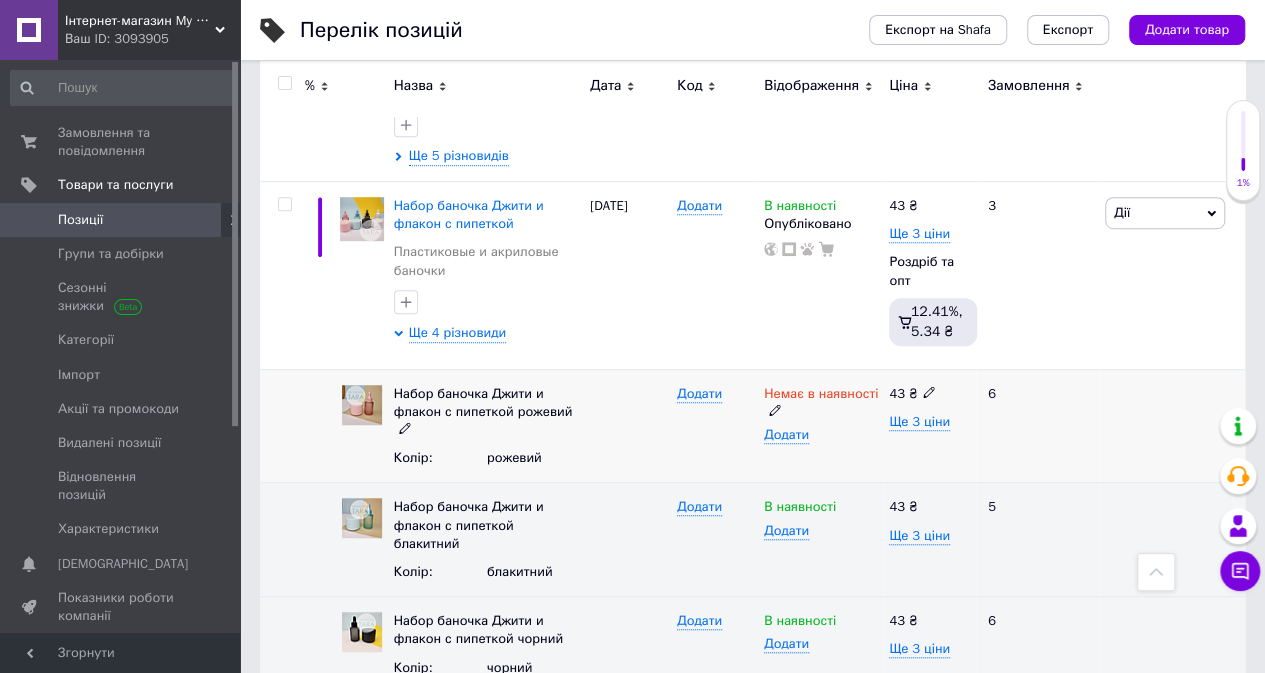 click 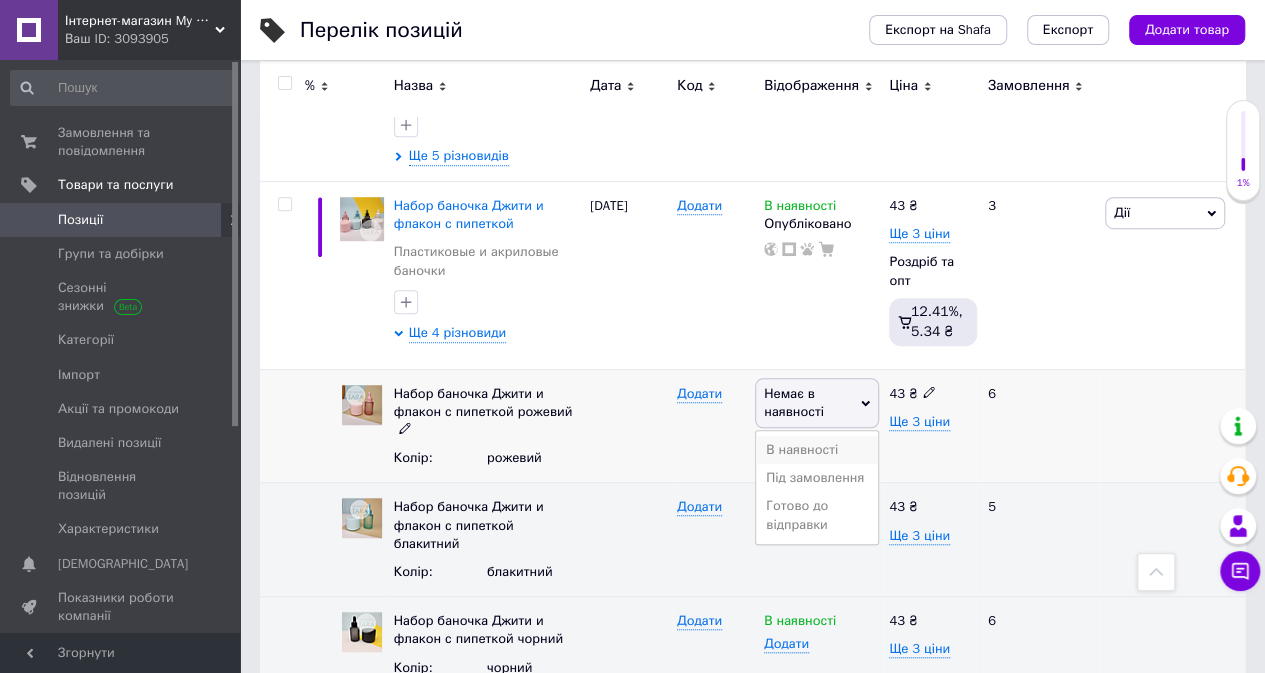 click on "В наявності" at bounding box center [817, 450] 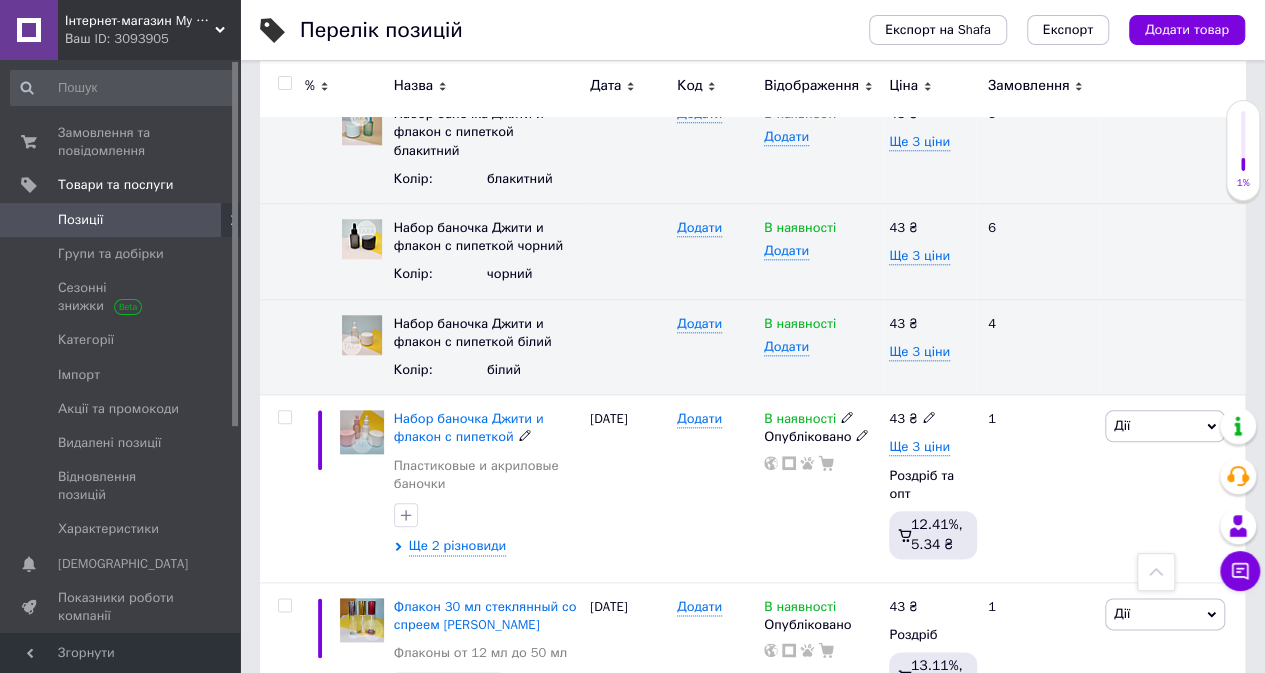 scroll, scrollTop: 900, scrollLeft: 0, axis: vertical 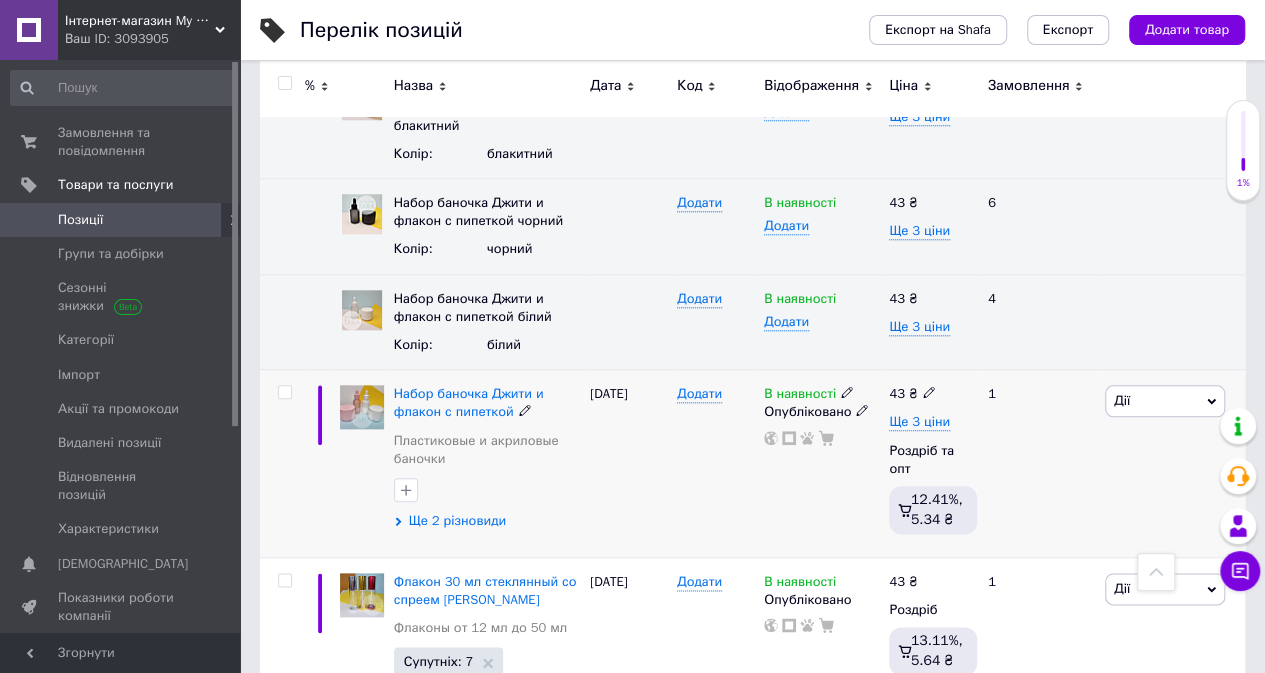 click on "Ще 2 різновиди" at bounding box center (457, 521) 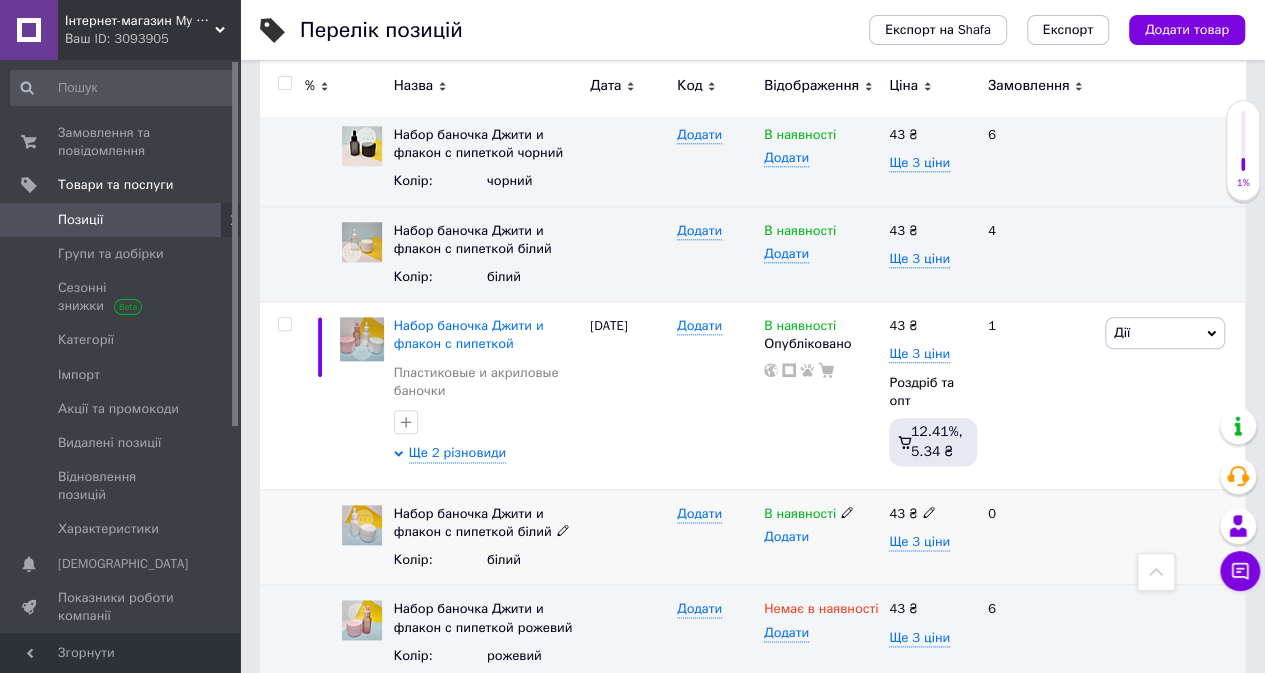 scroll, scrollTop: 1100, scrollLeft: 0, axis: vertical 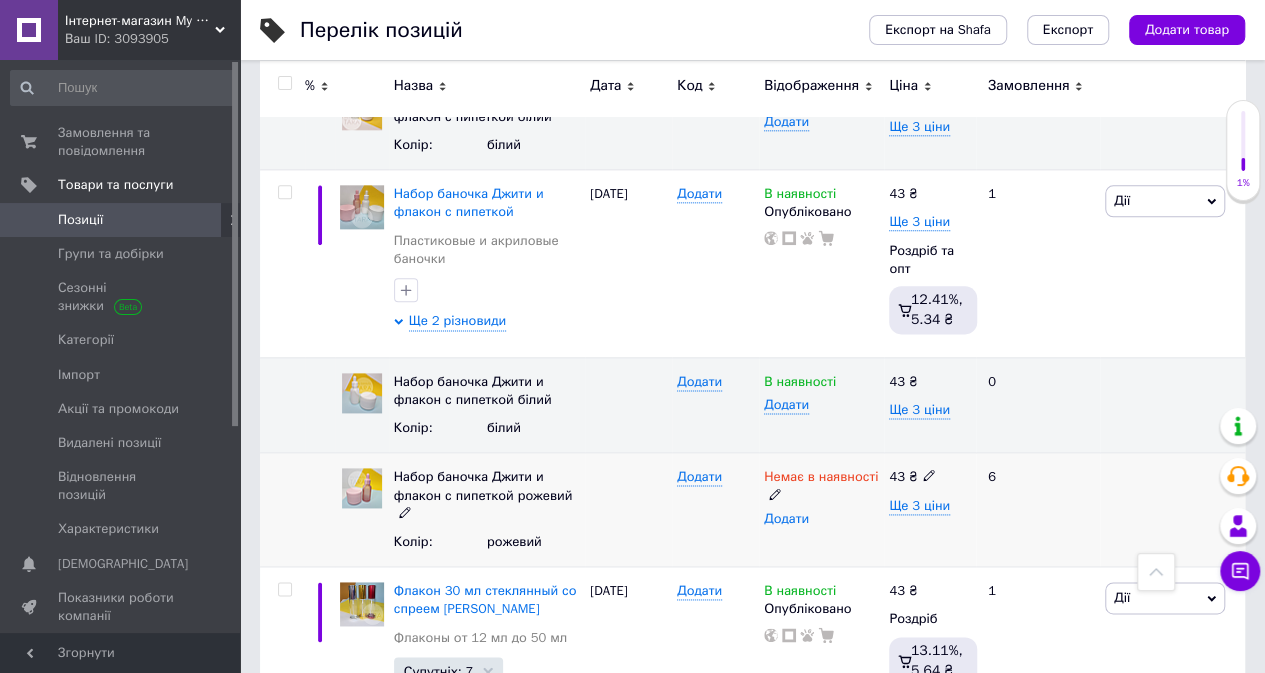 click on "Додати" at bounding box center [786, 519] 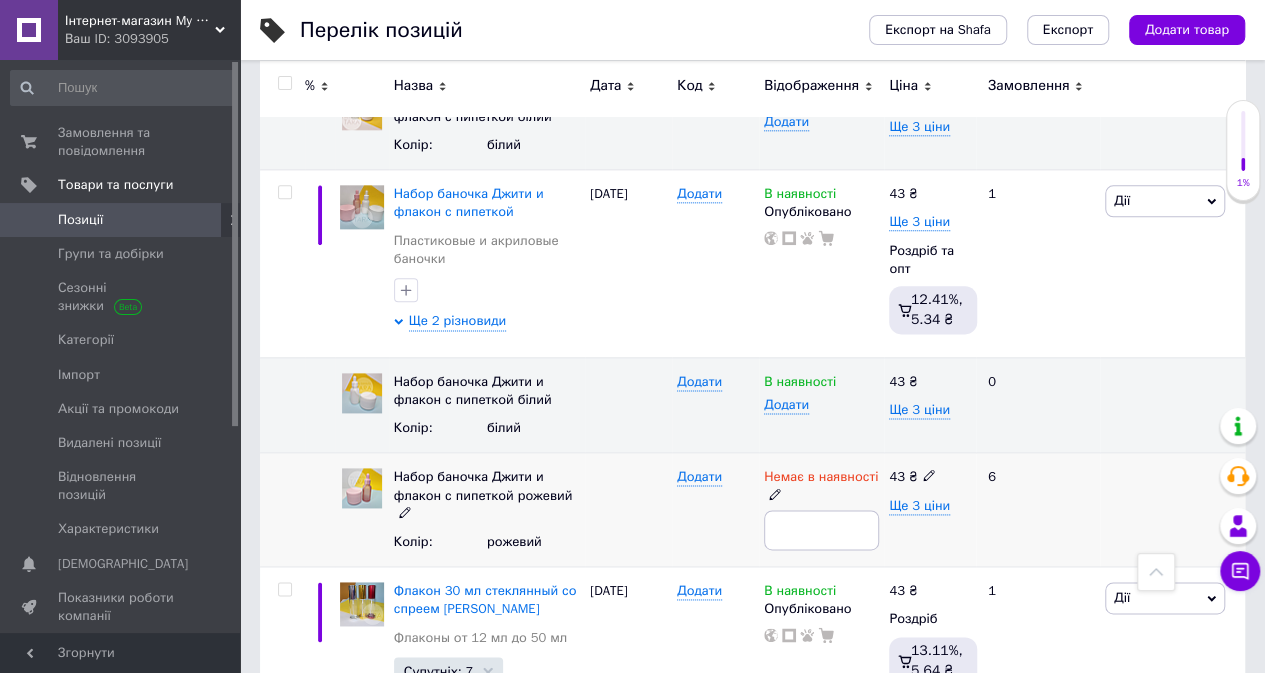 click 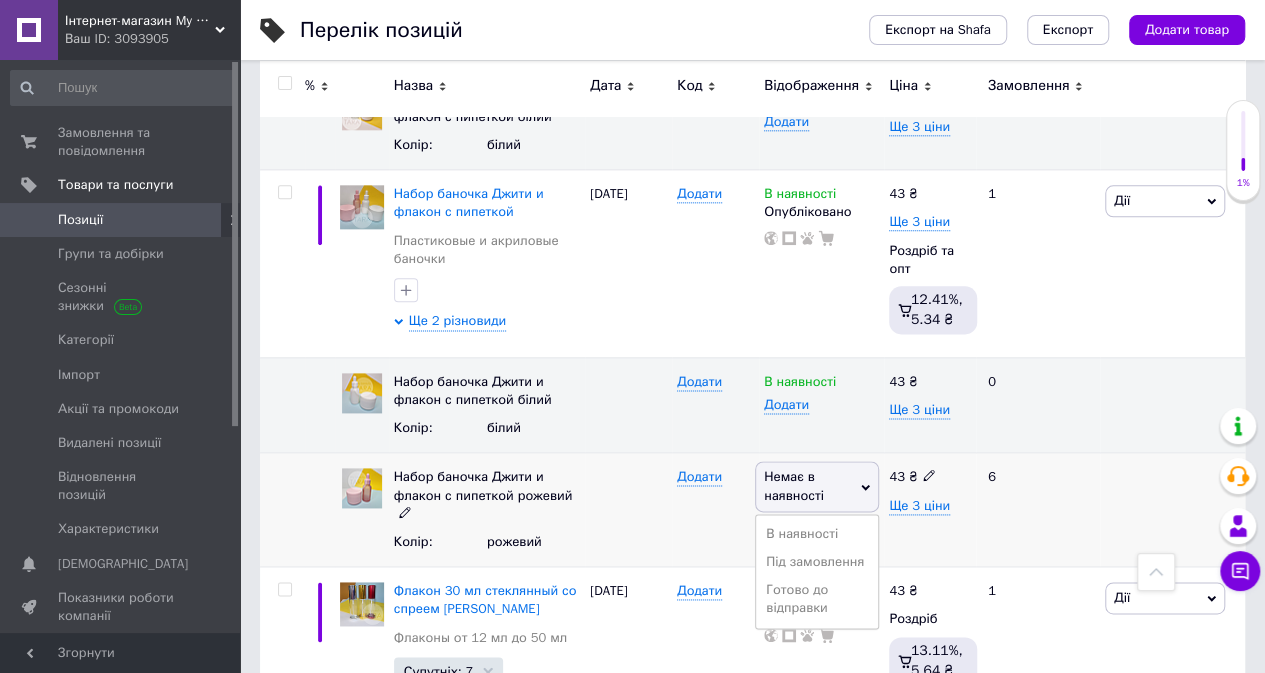 click on "Немає в наявності" at bounding box center [794, 485] 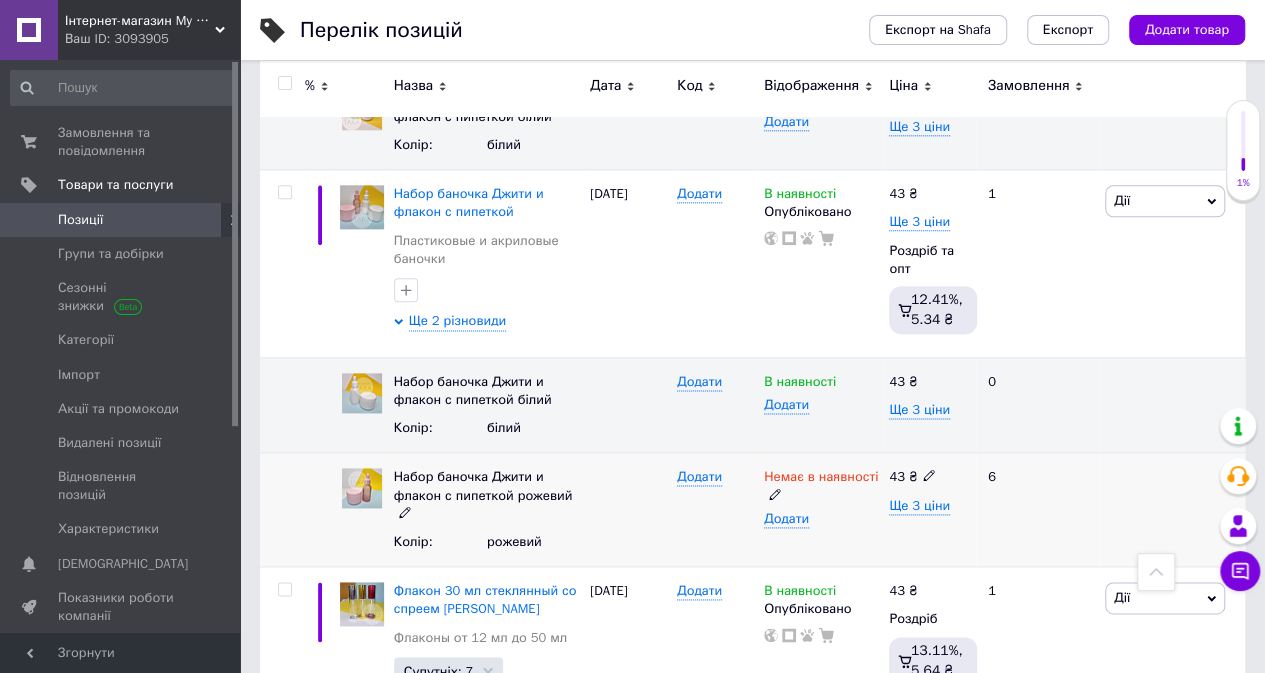 click 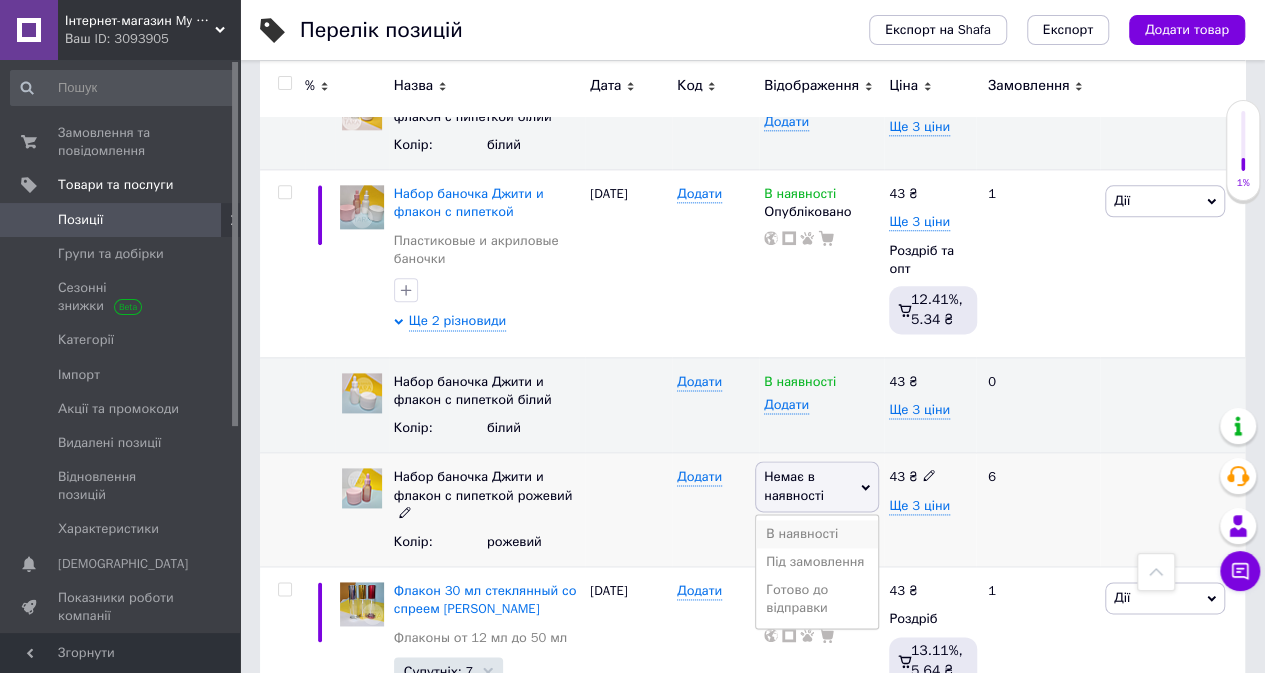 click on "В наявності" at bounding box center (817, 534) 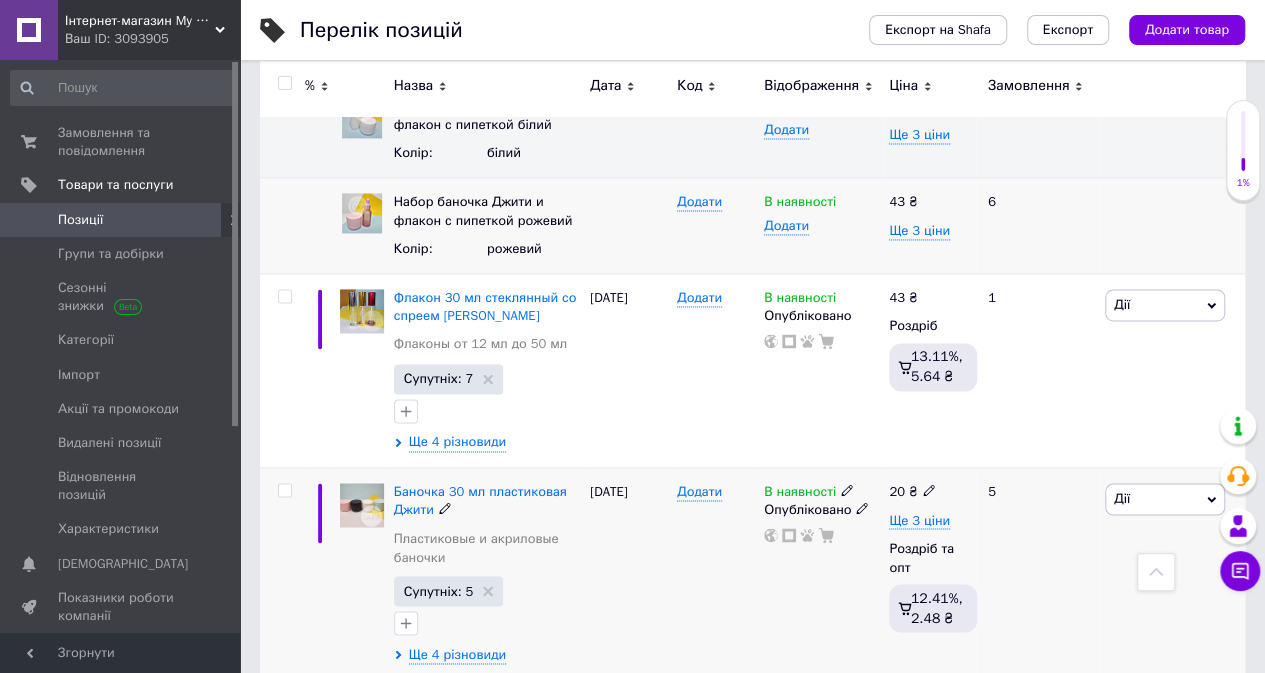 scroll, scrollTop: 1400, scrollLeft: 0, axis: vertical 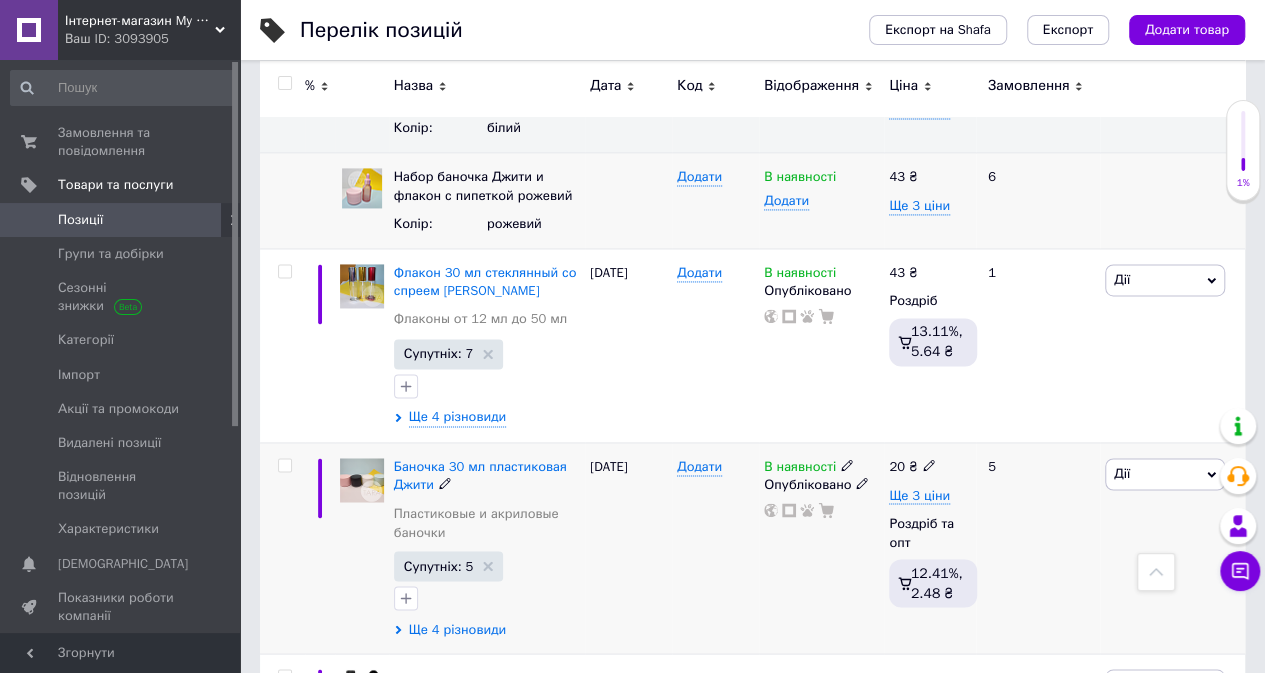 click on "Ще 4 різновиди" at bounding box center (457, 629) 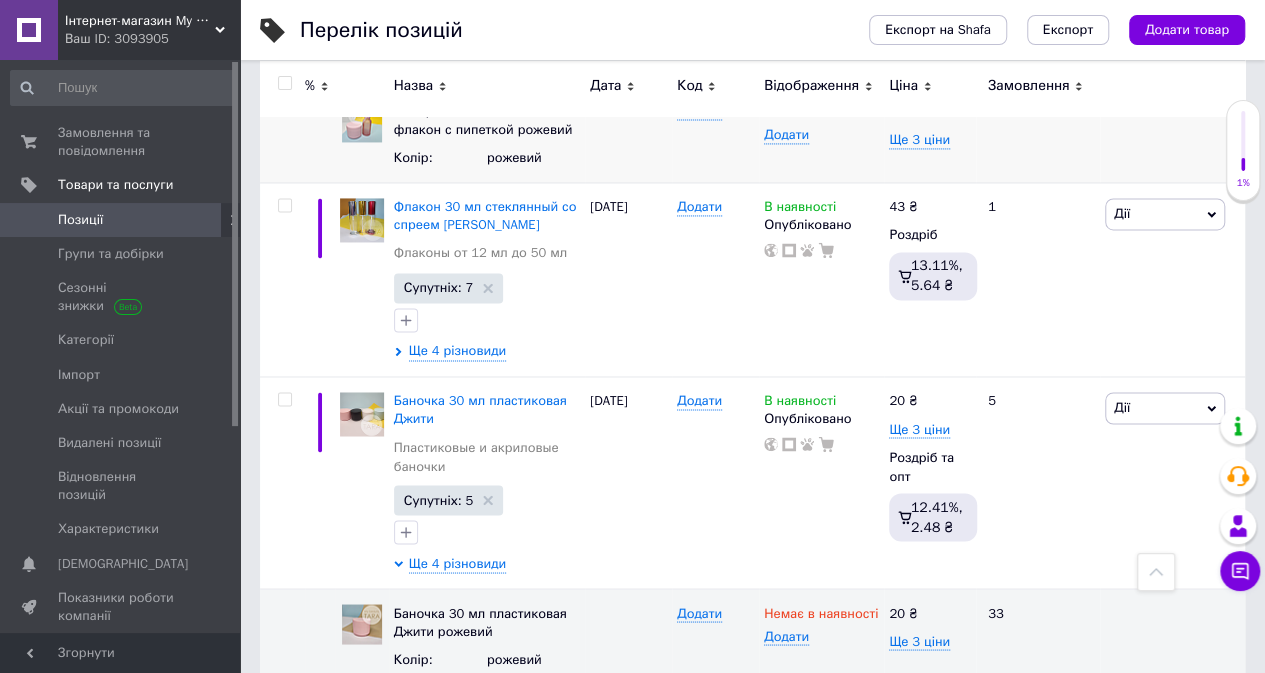 scroll, scrollTop: 1600, scrollLeft: 0, axis: vertical 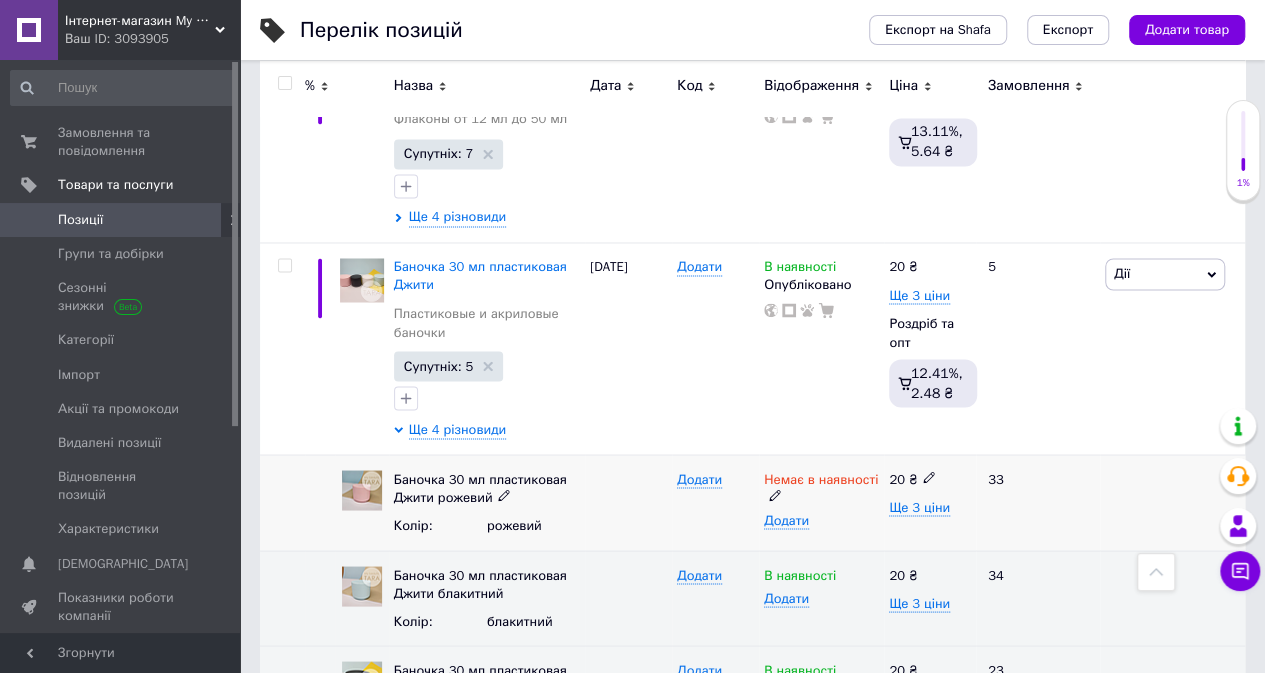 click 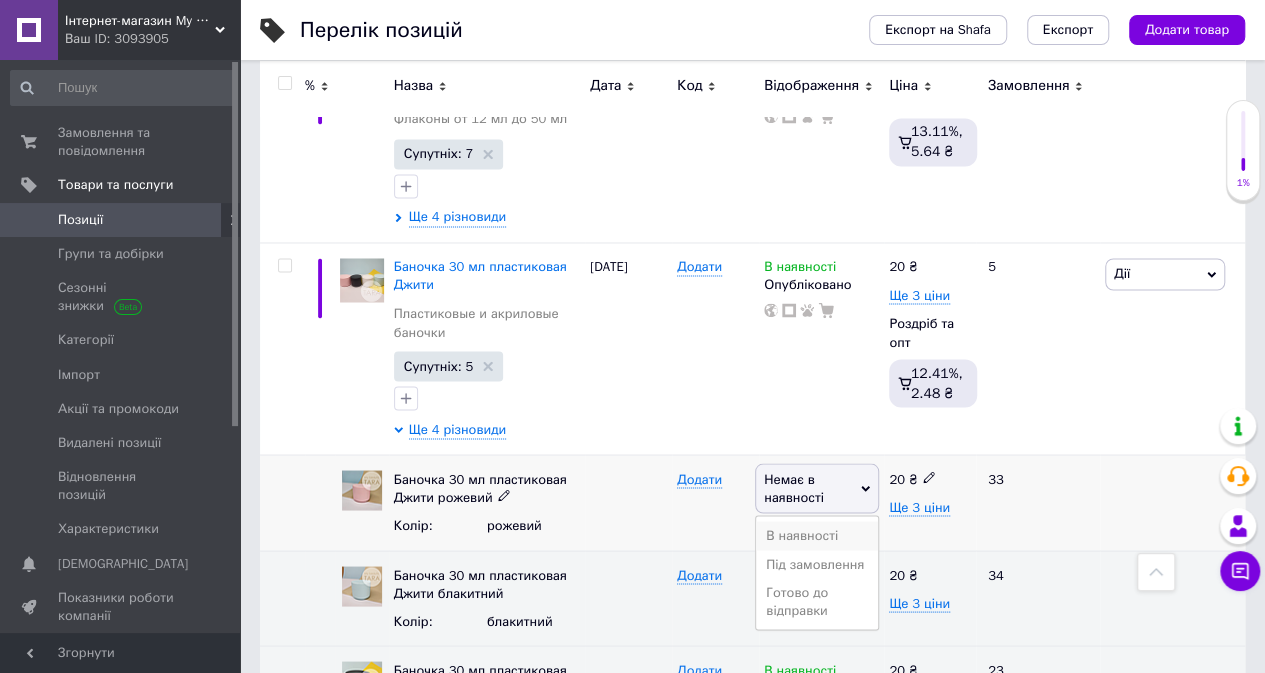 click on "В наявності" at bounding box center [817, 535] 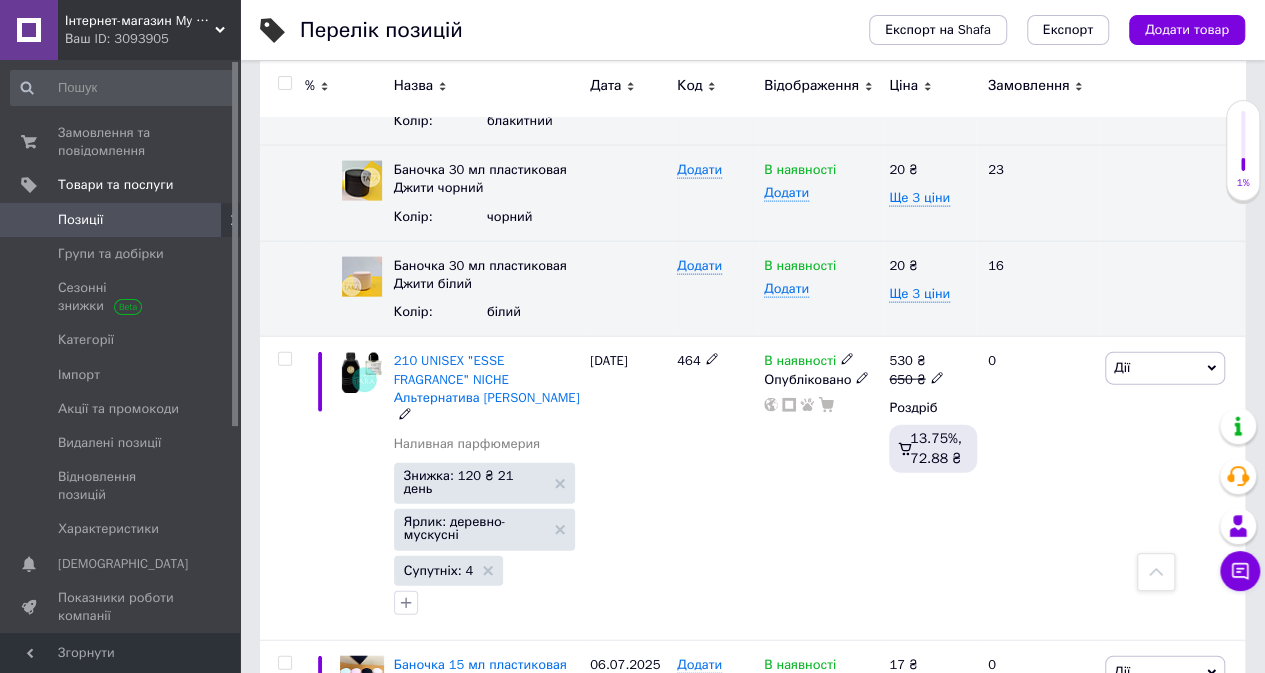 scroll, scrollTop: 2300, scrollLeft: 0, axis: vertical 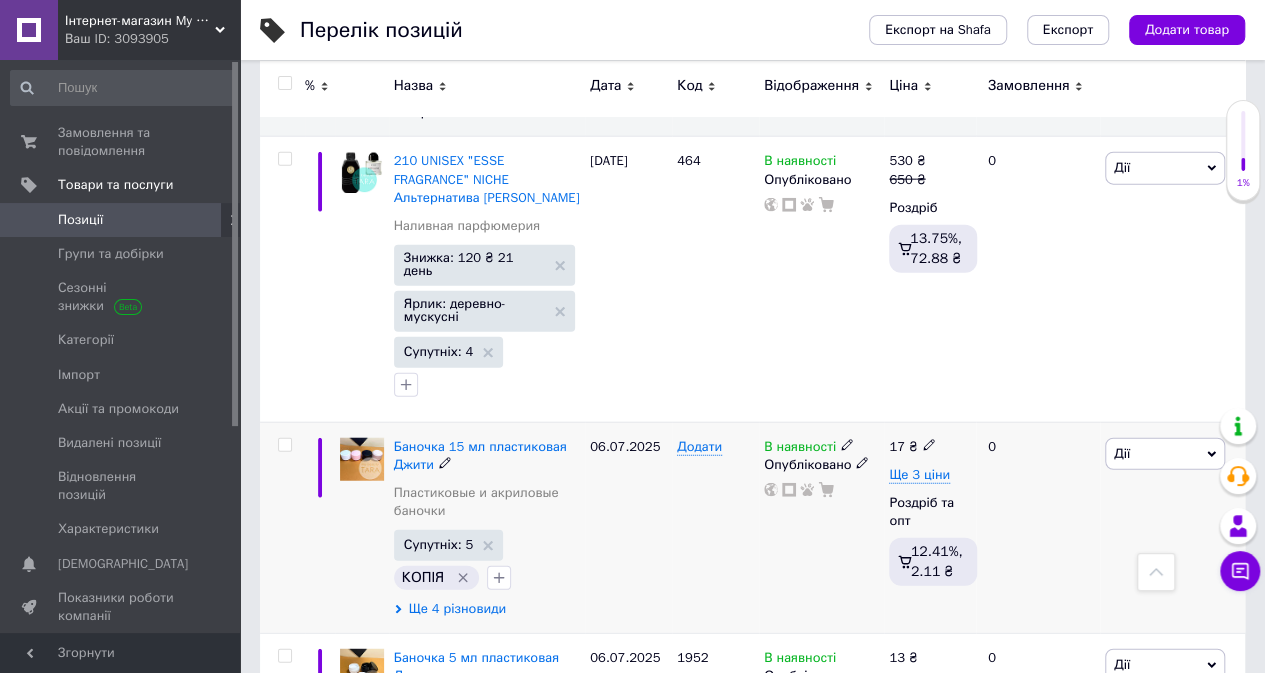click on "Ще 4 різновиди" at bounding box center (457, 609) 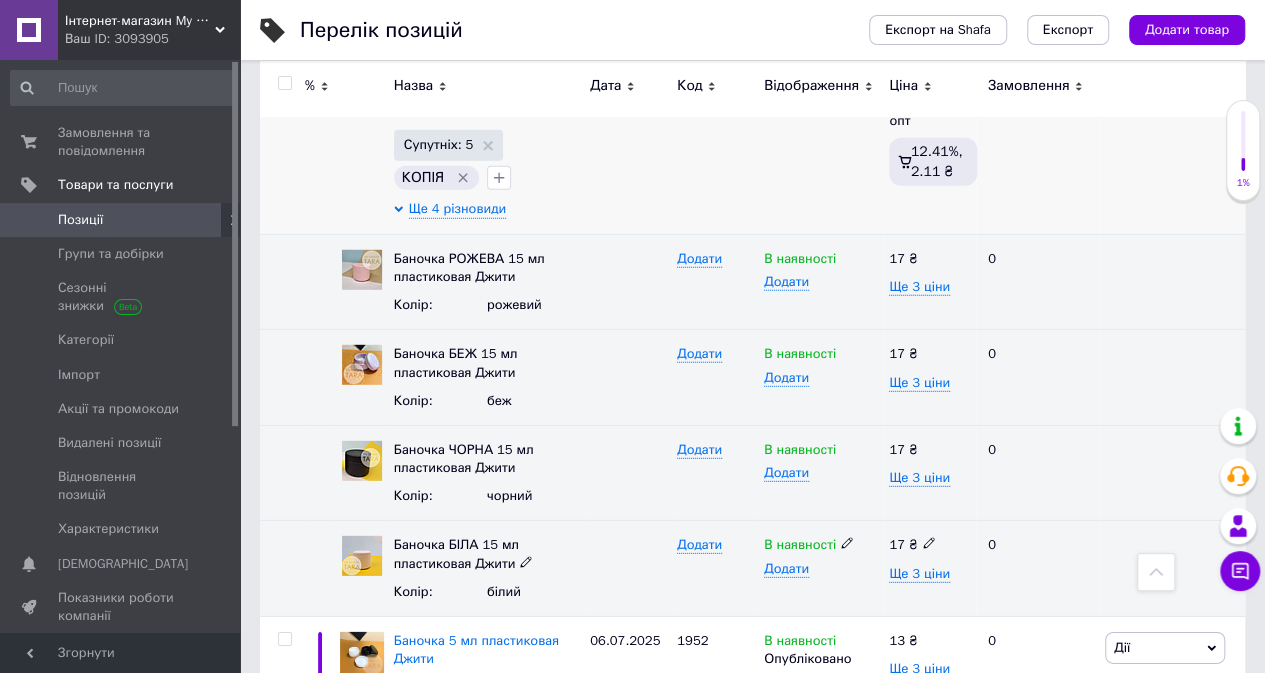 scroll, scrollTop: 2798, scrollLeft: 0, axis: vertical 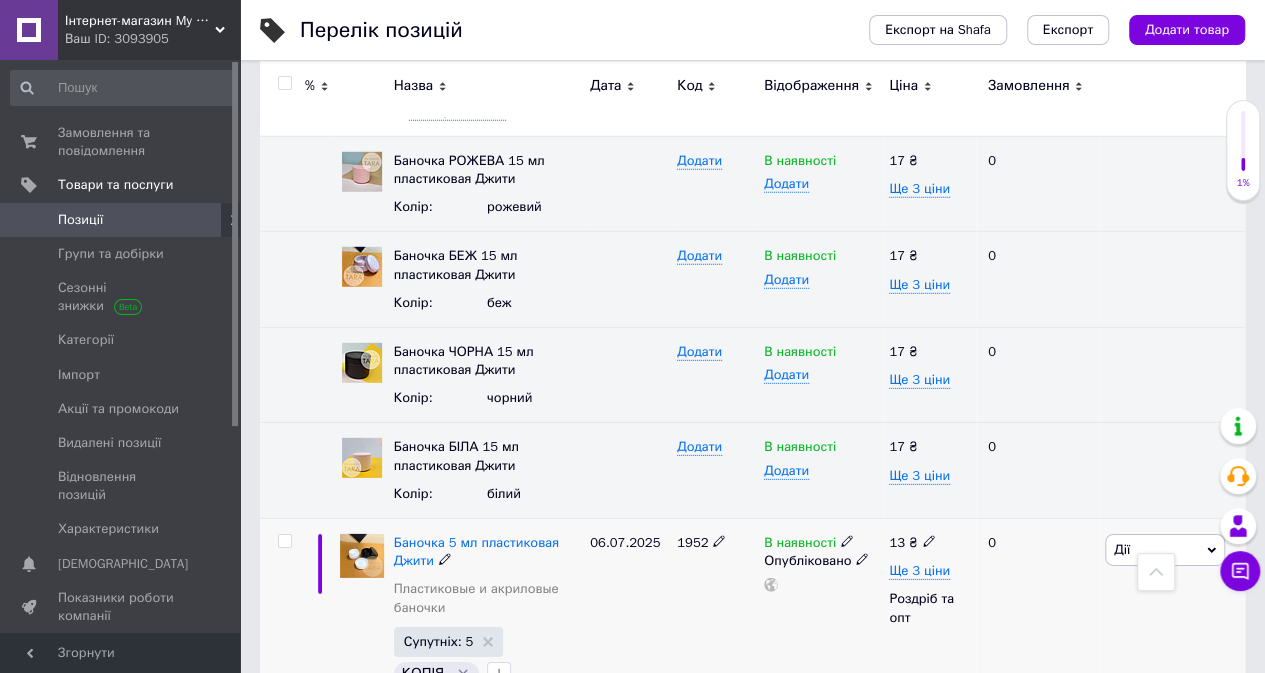 click on "Ще 2 різновиди" at bounding box center (457, 705) 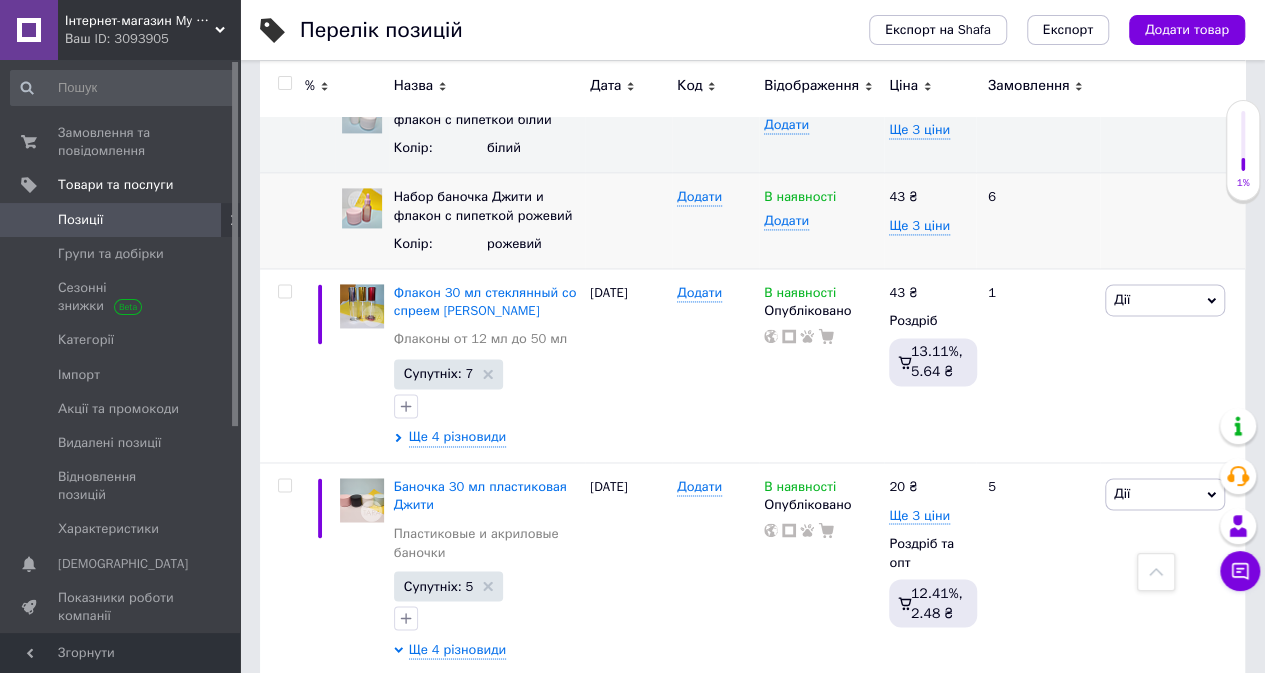 scroll, scrollTop: 1089, scrollLeft: 0, axis: vertical 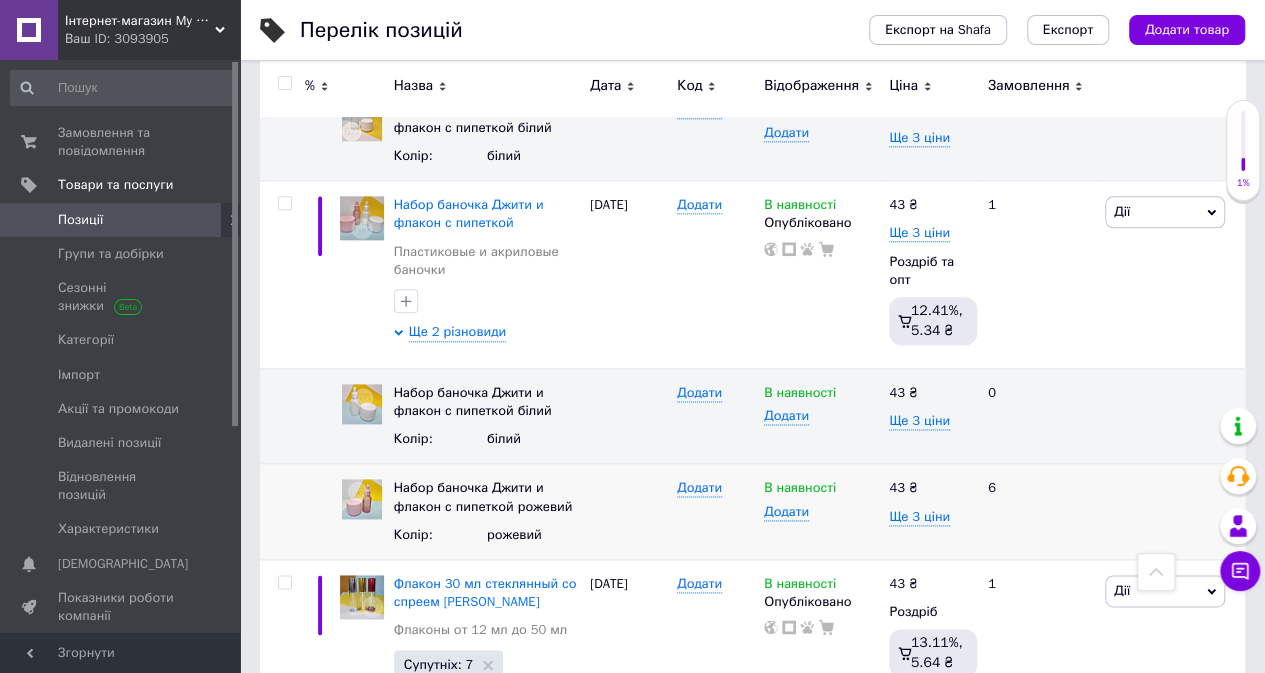 click on "Інтернет-магазин My Tara" at bounding box center (140, 21) 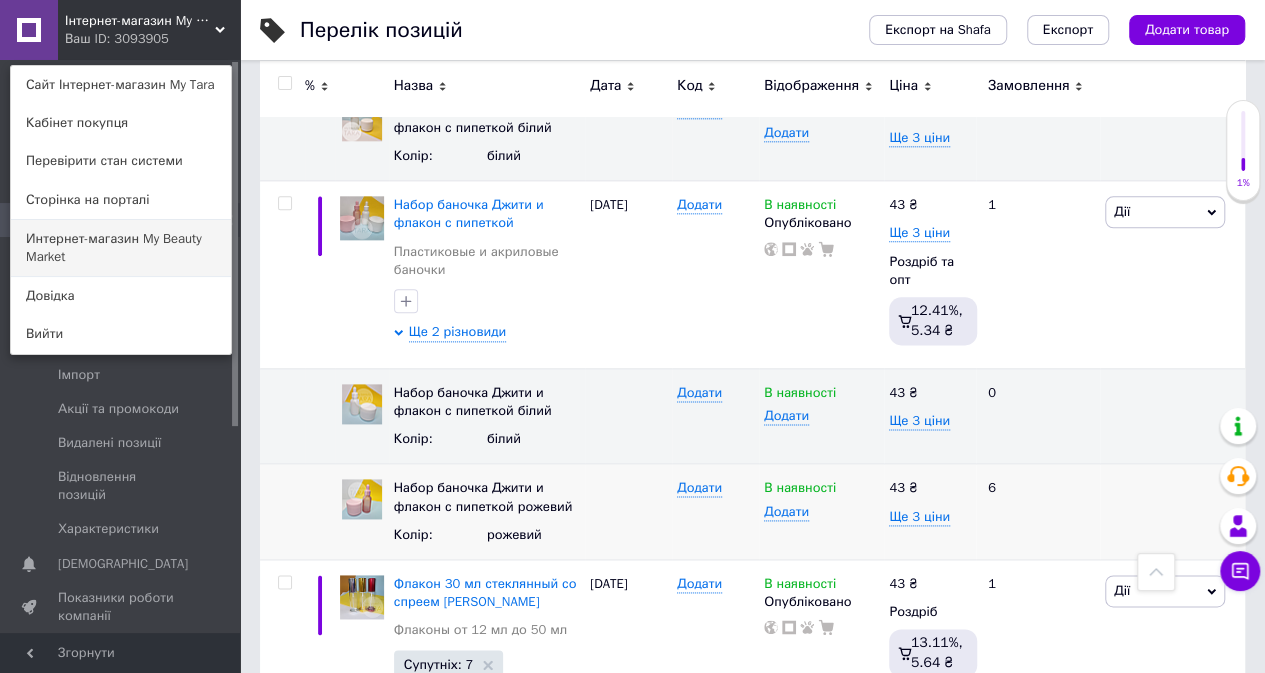 click on "Интернет-магазин My Beauty Market" at bounding box center [121, 248] 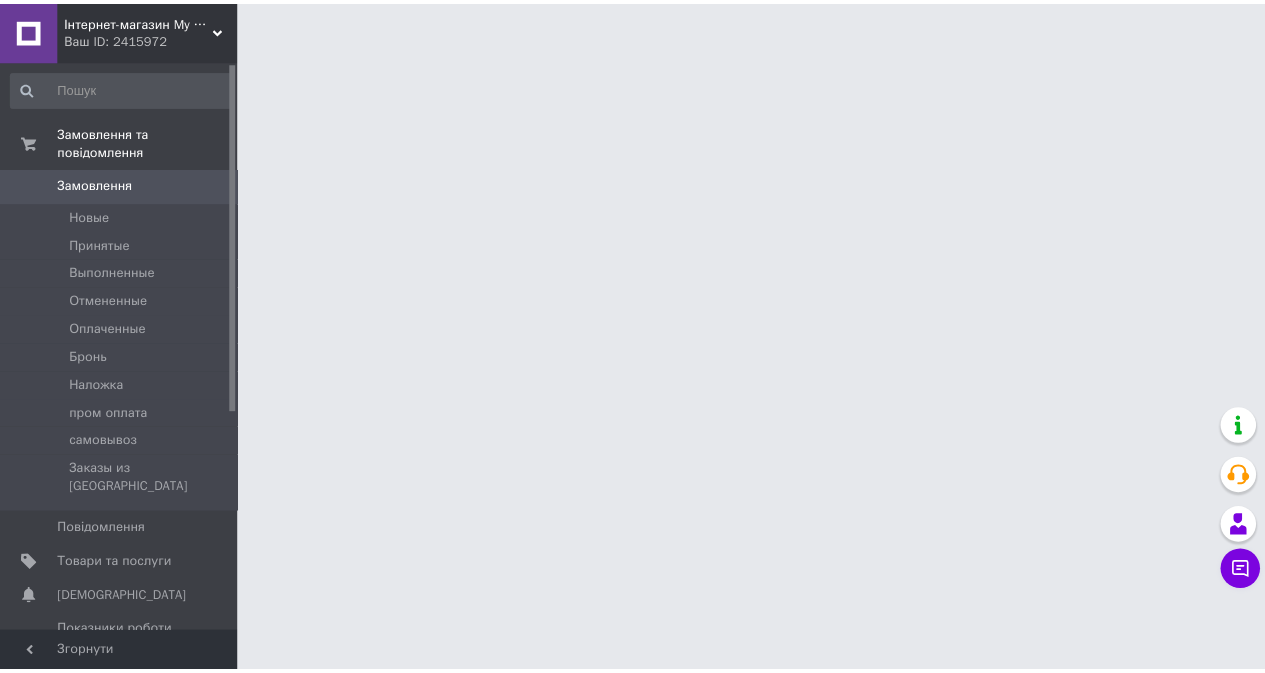 scroll, scrollTop: 0, scrollLeft: 0, axis: both 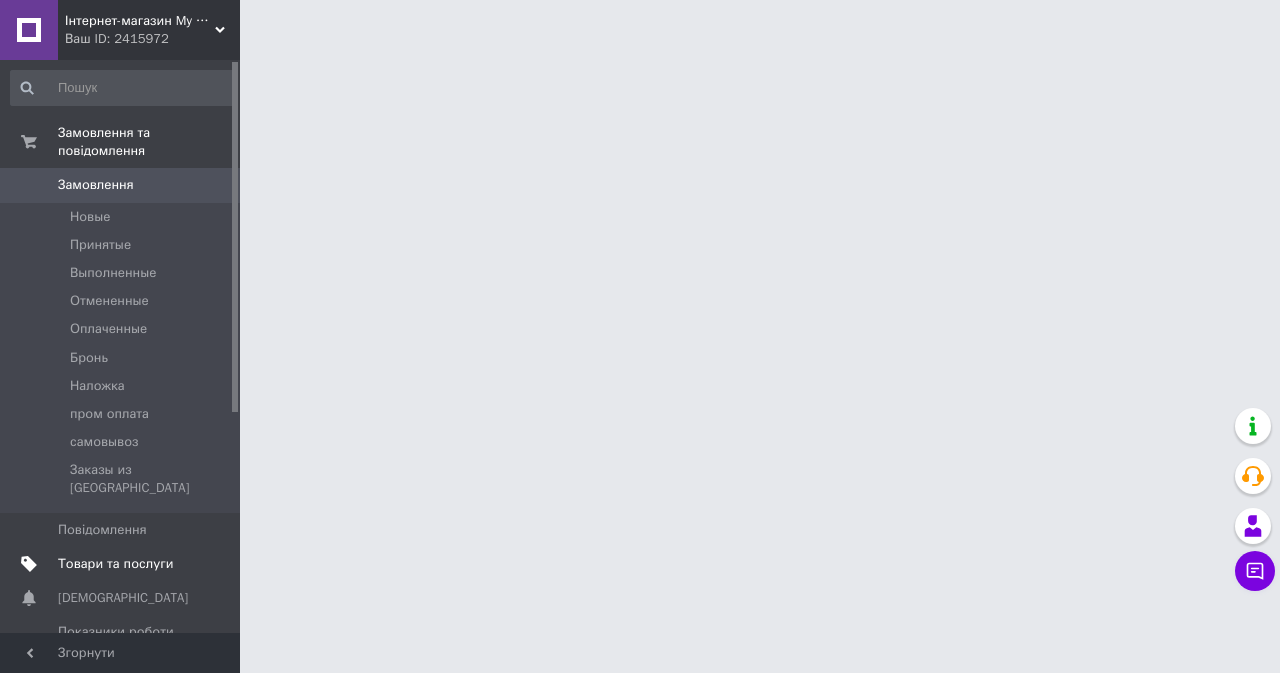 click on "Товари та послуги" at bounding box center (115, 564) 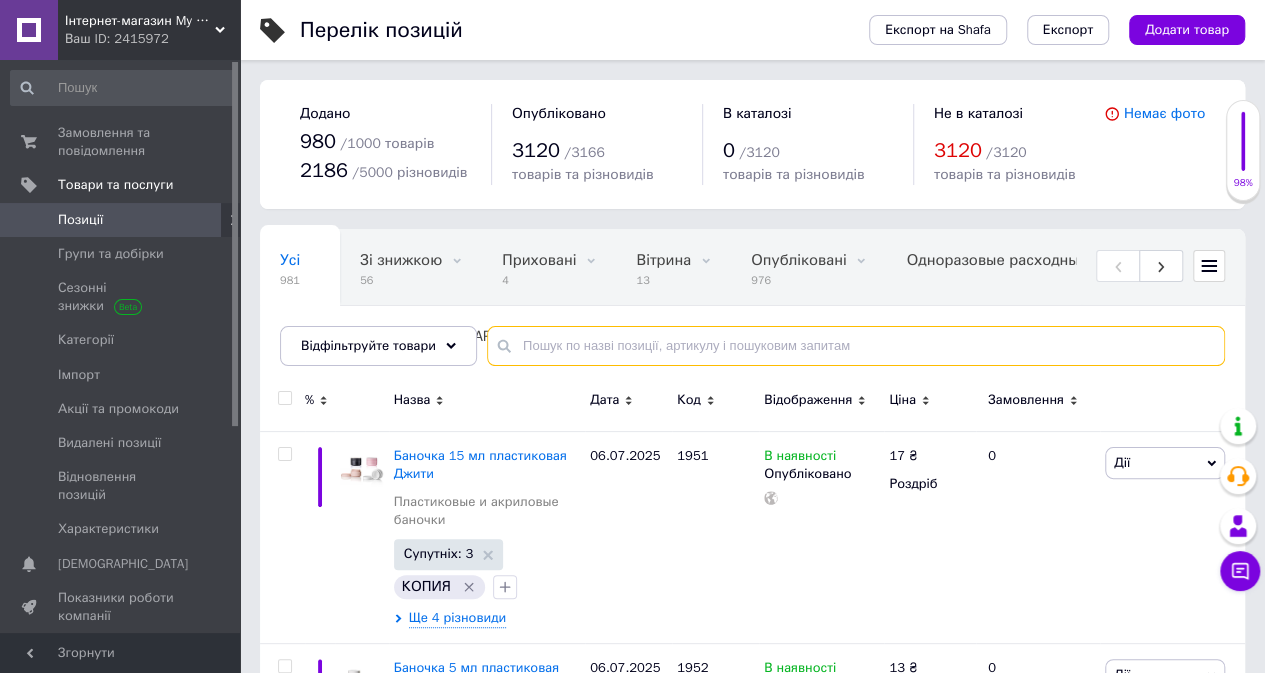 click at bounding box center [856, 346] 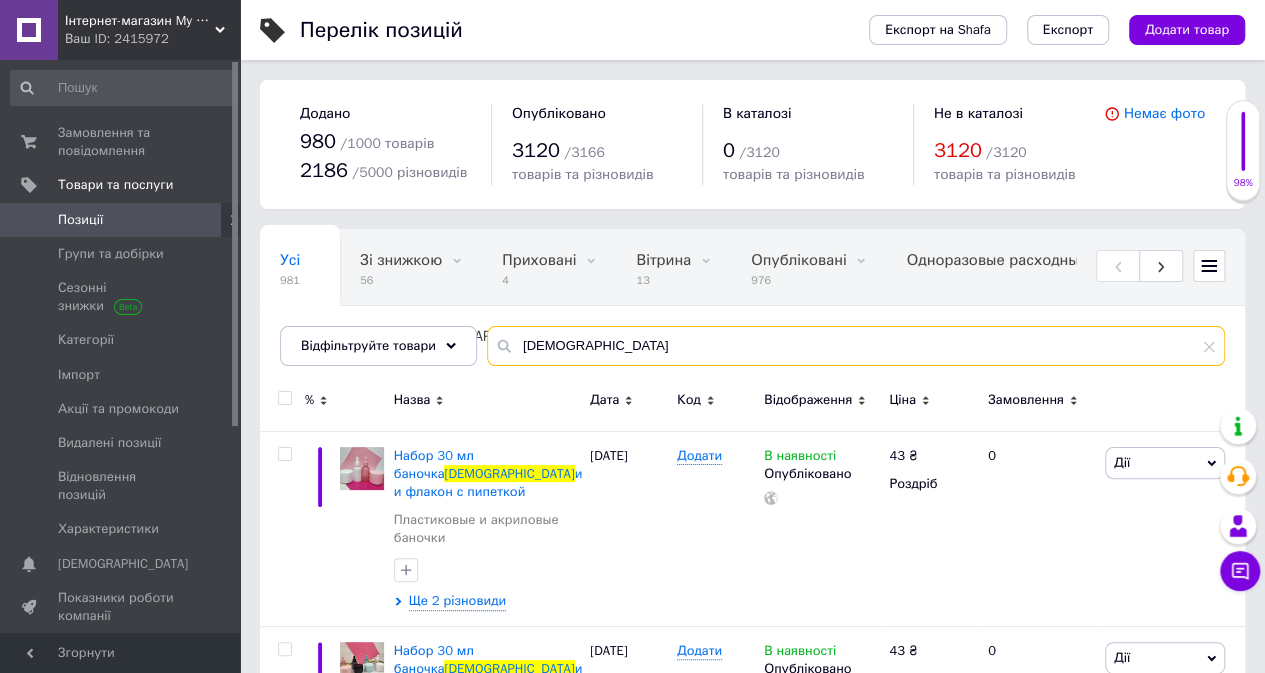 scroll, scrollTop: 100, scrollLeft: 0, axis: vertical 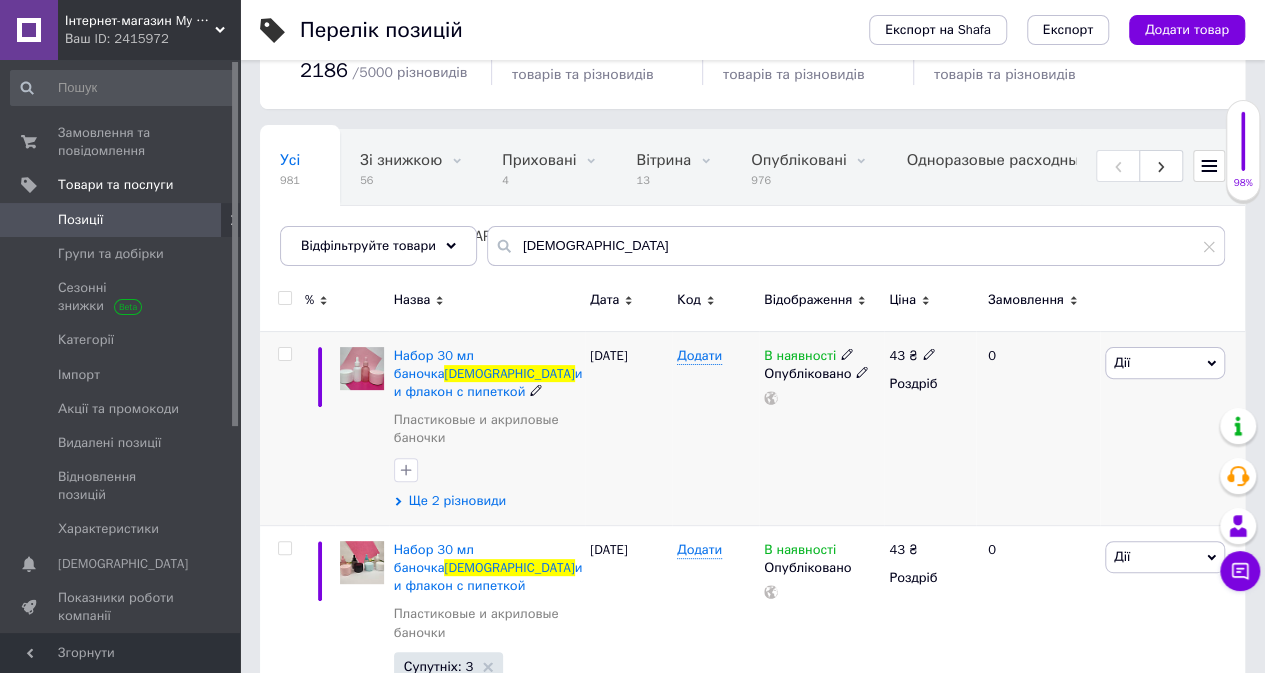 click on "Набор 30 мл баночка  Джит и и флакон с пипеткой Пластиковые и акриловые баночки Ще 2 різновиди" at bounding box center [487, 428] 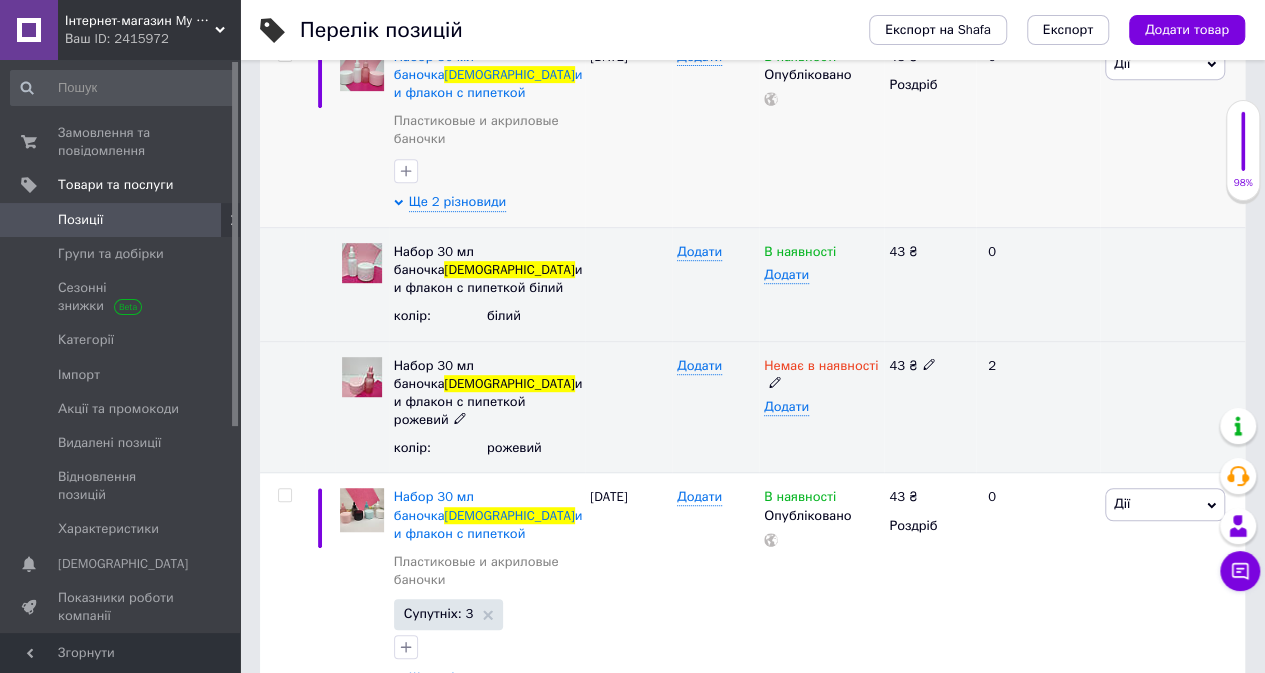 scroll, scrollTop: 400, scrollLeft: 0, axis: vertical 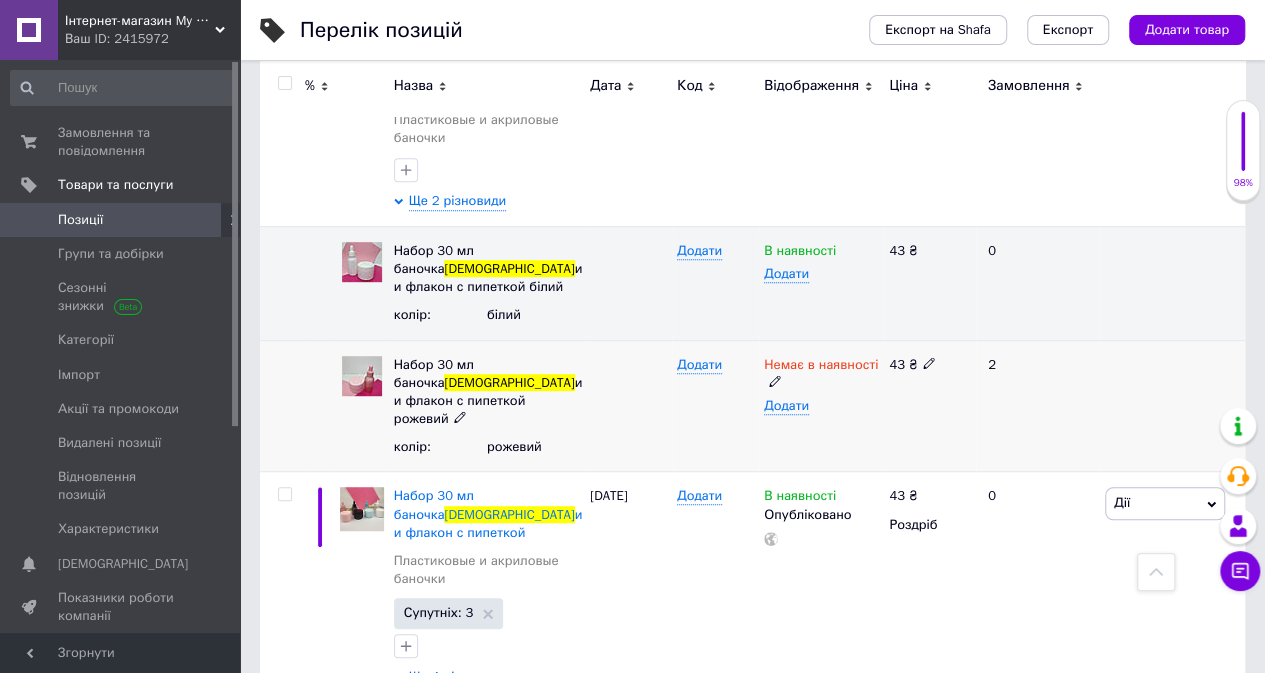 click 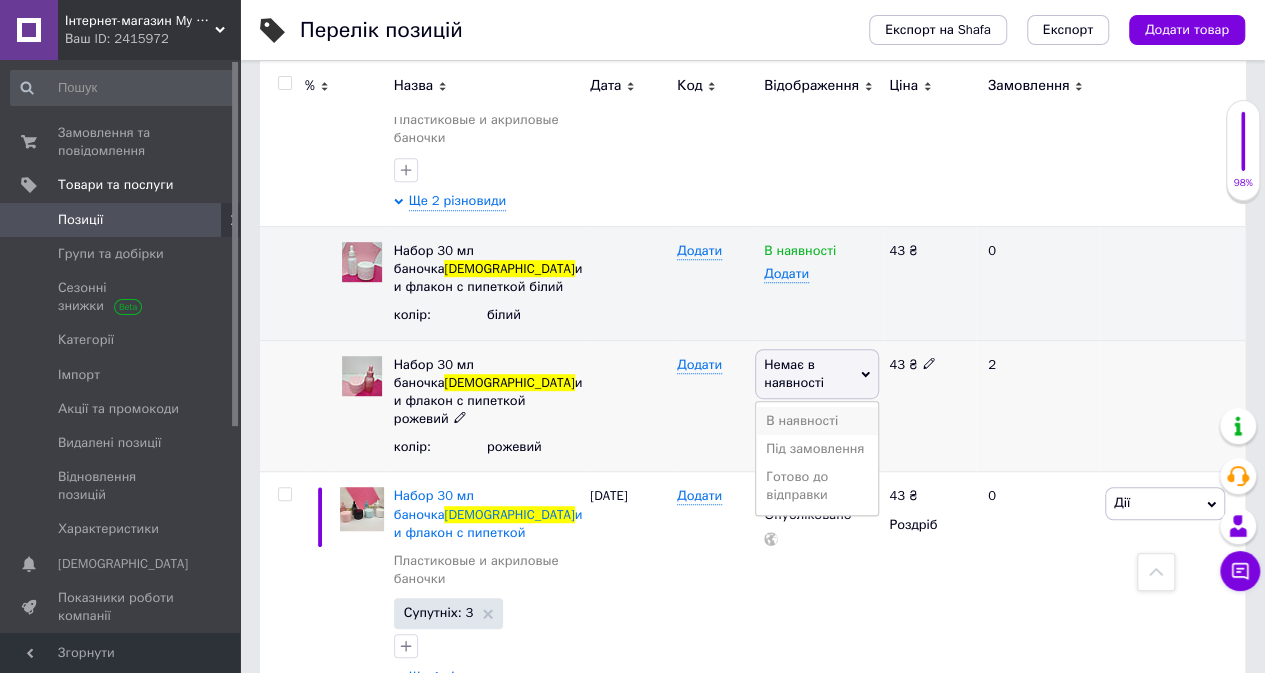 click on "В наявності" at bounding box center [817, 421] 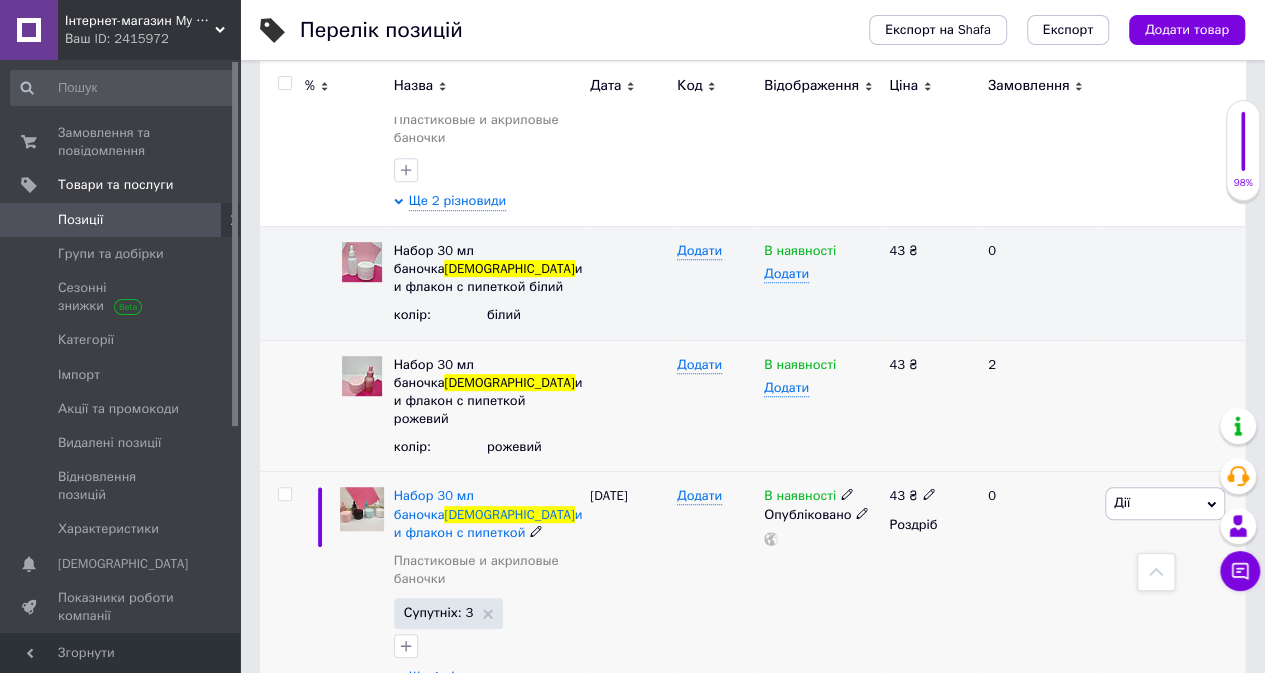click on "Ще 4 різновиди" at bounding box center (457, 677) 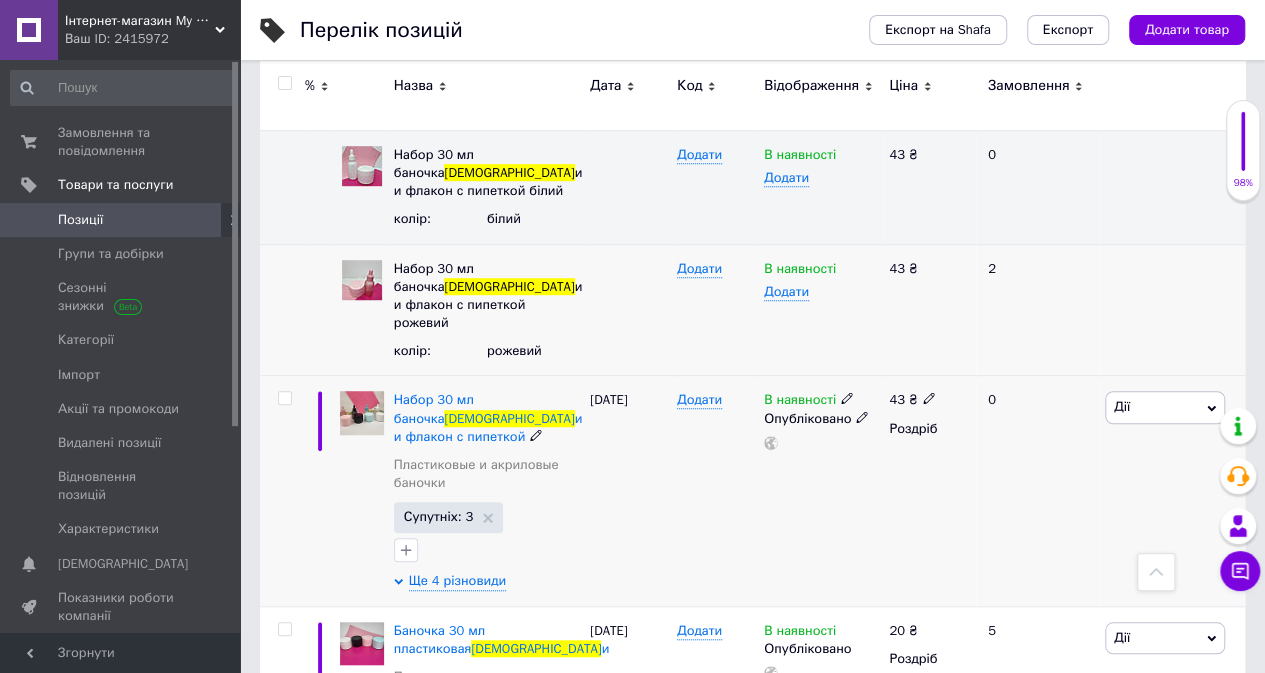 scroll, scrollTop: 600, scrollLeft: 0, axis: vertical 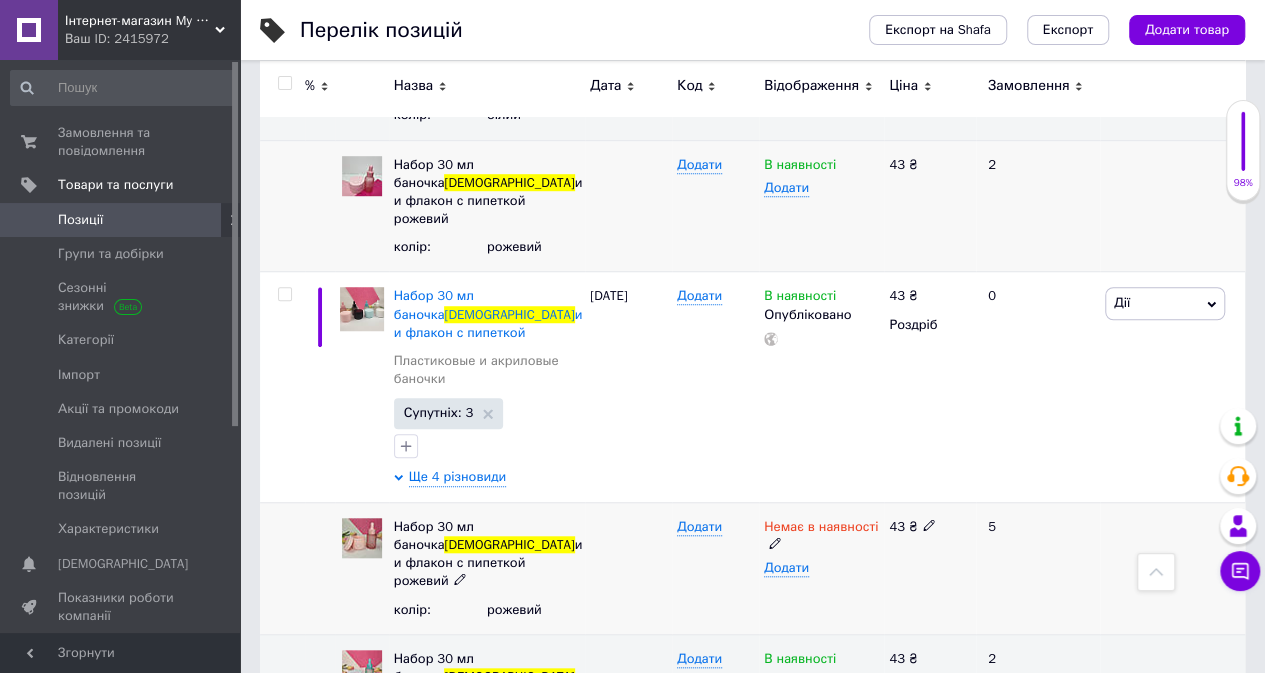 click 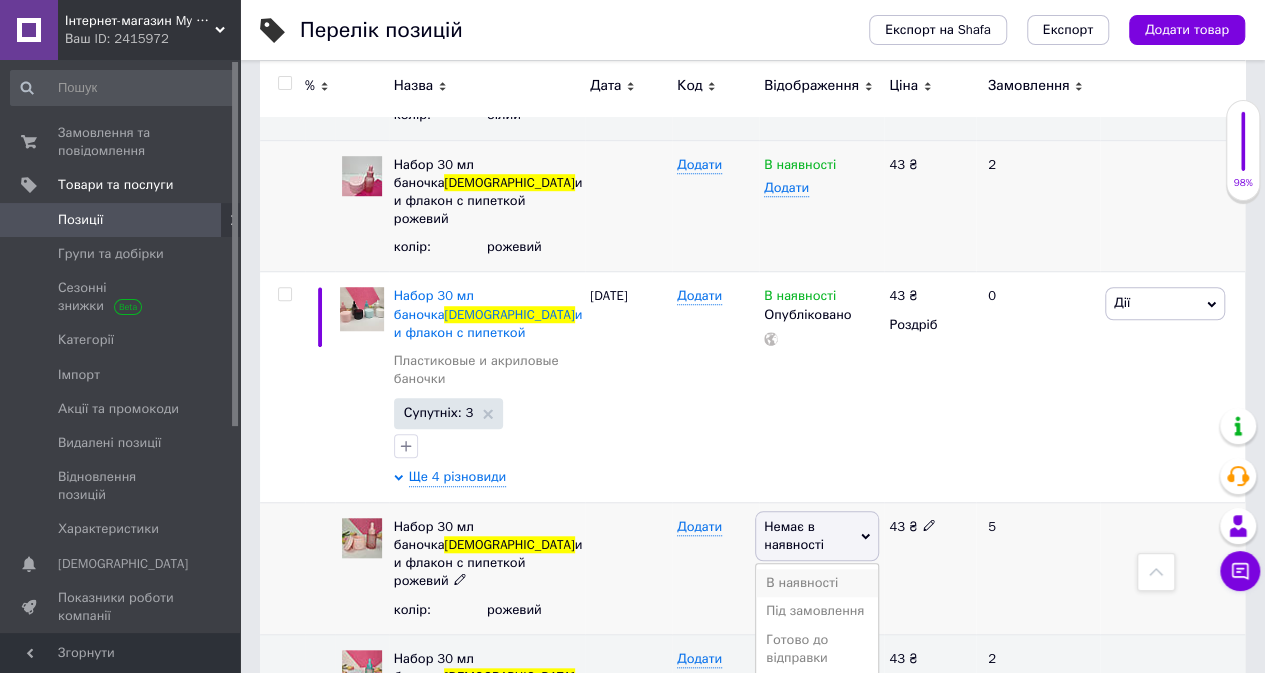 click on "В наявності" at bounding box center (817, 583) 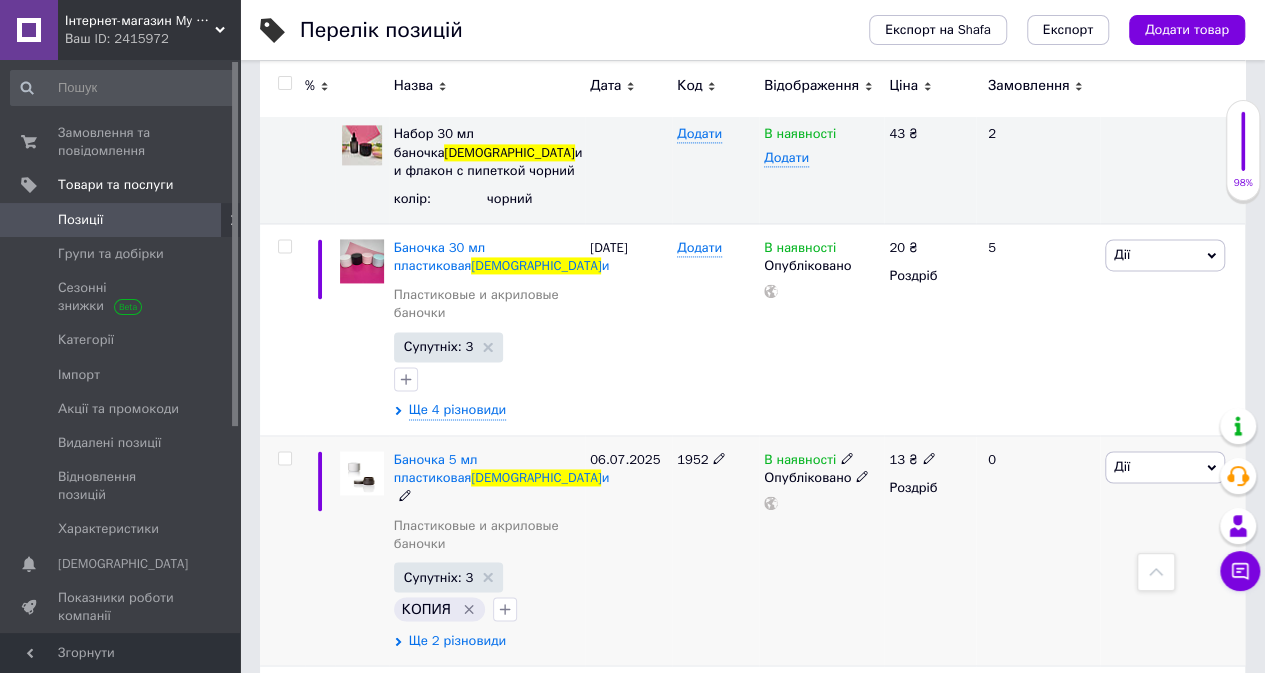 click on "Ще 2 різновиди" at bounding box center [457, 640] 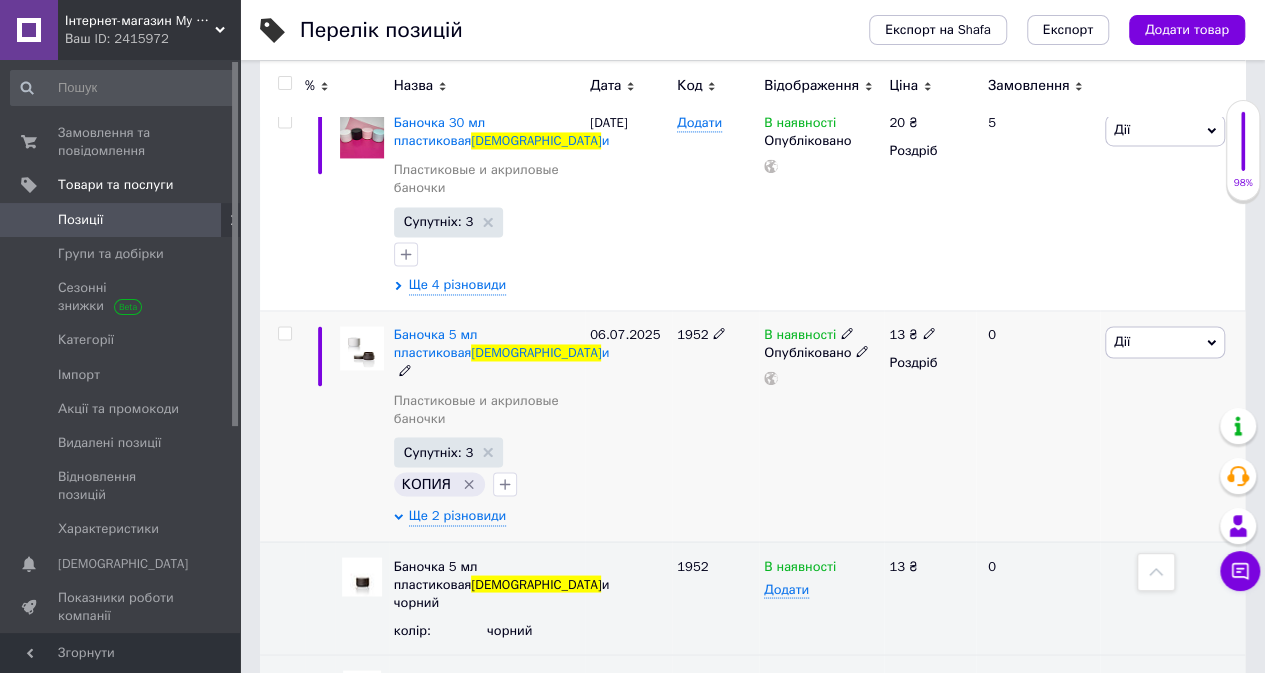 scroll, scrollTop: 1560, scrollLeft: 0, axis: vertical 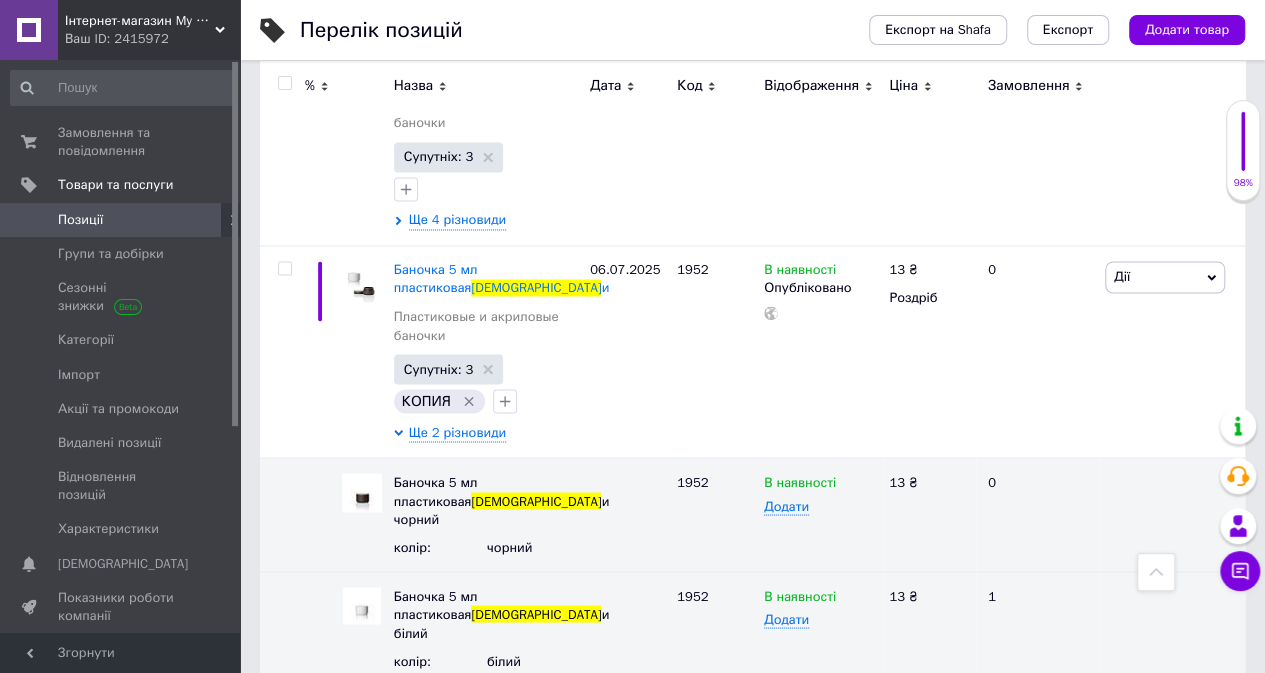 click on "Ще 4 різновиди" at bounding box center [457, 890] 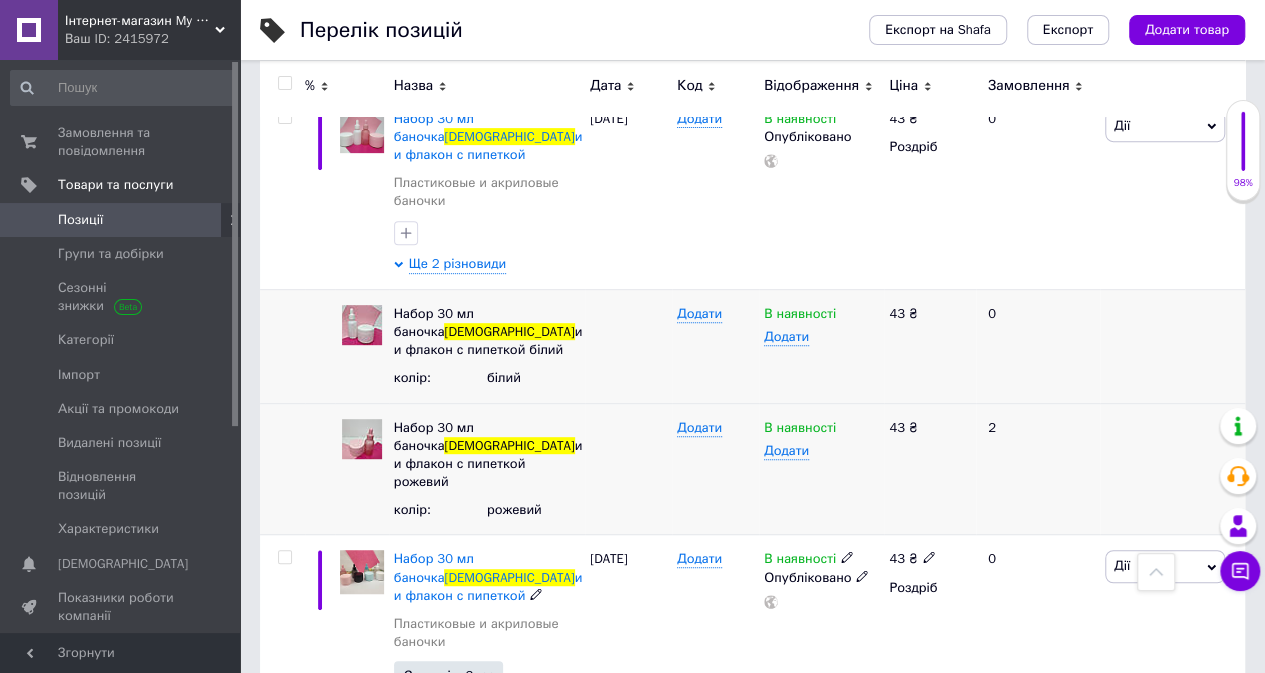 scroll, scrollTop: 142, scrollLeft: 0, axis: vertical 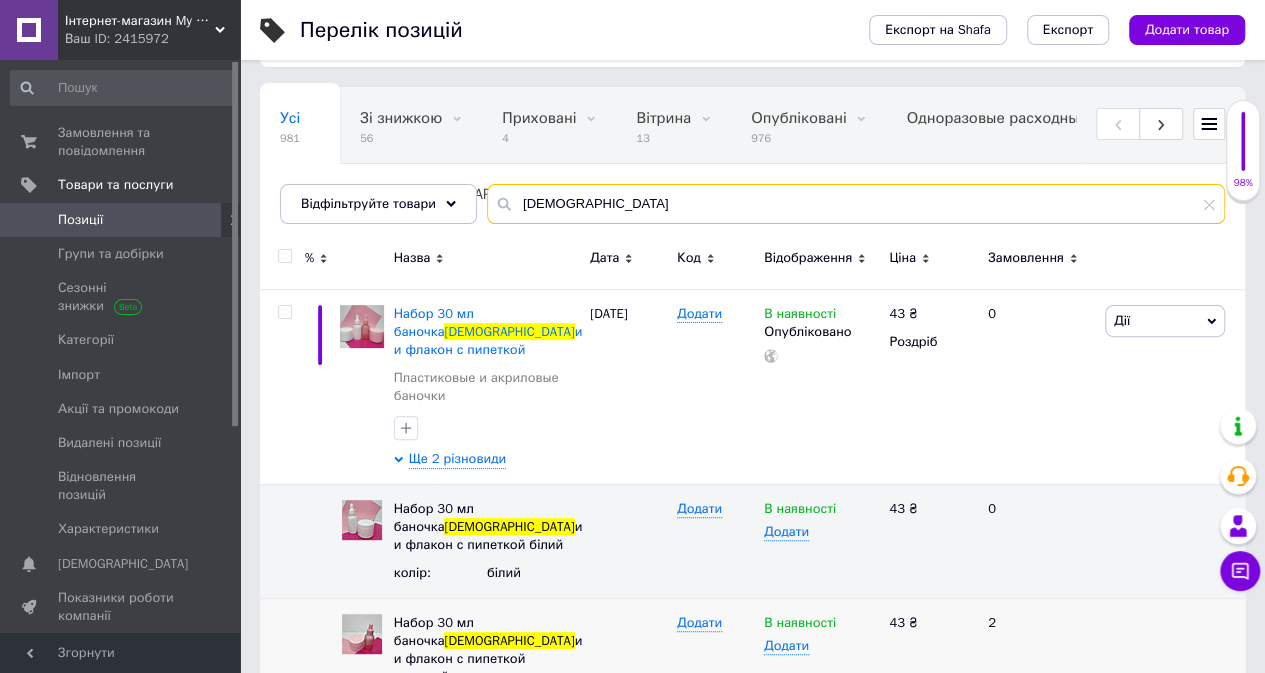 click on "[DEMOGRAPHIC_DATA]" at bounding box center [856, 204] 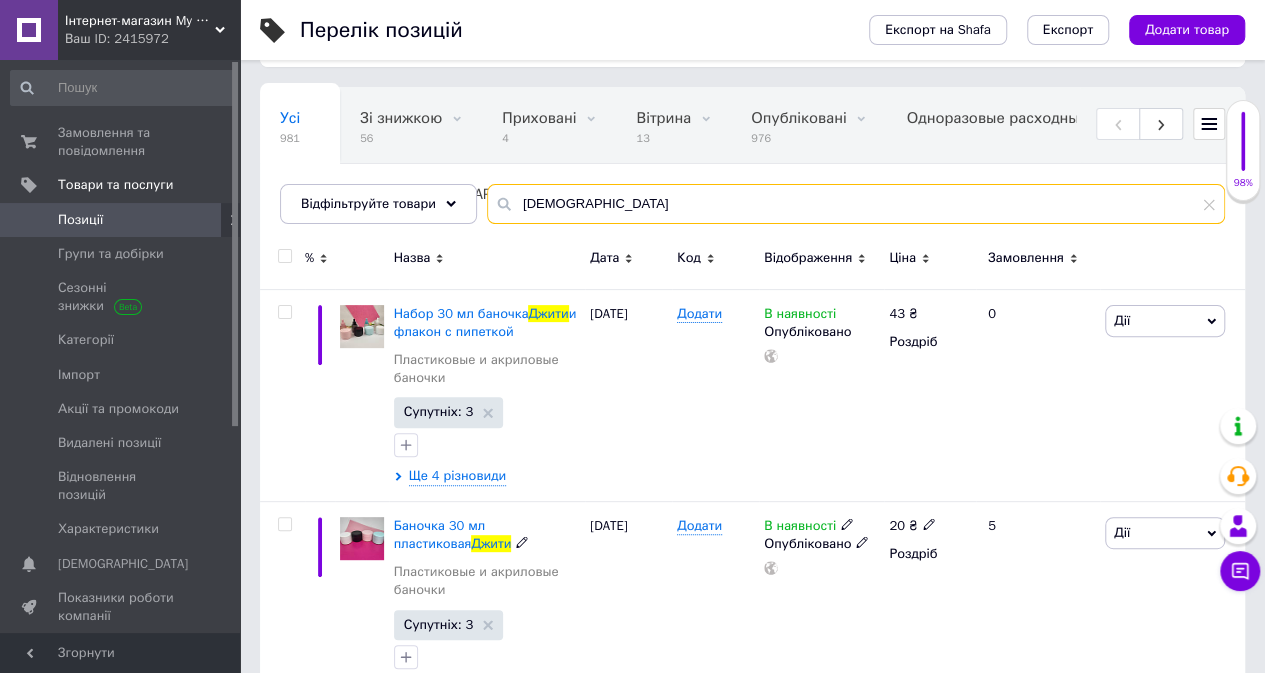 scroll, scrollTop: 342, scrollLeft: 0, axis: vertical 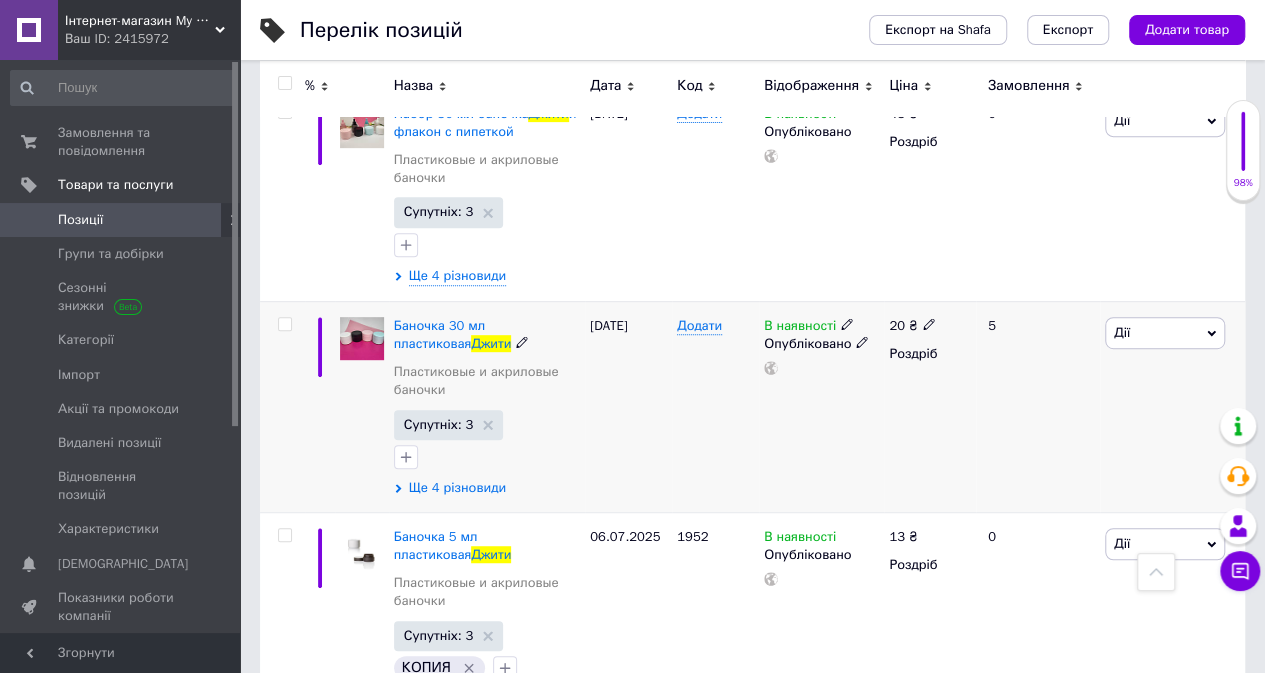type on "джити" 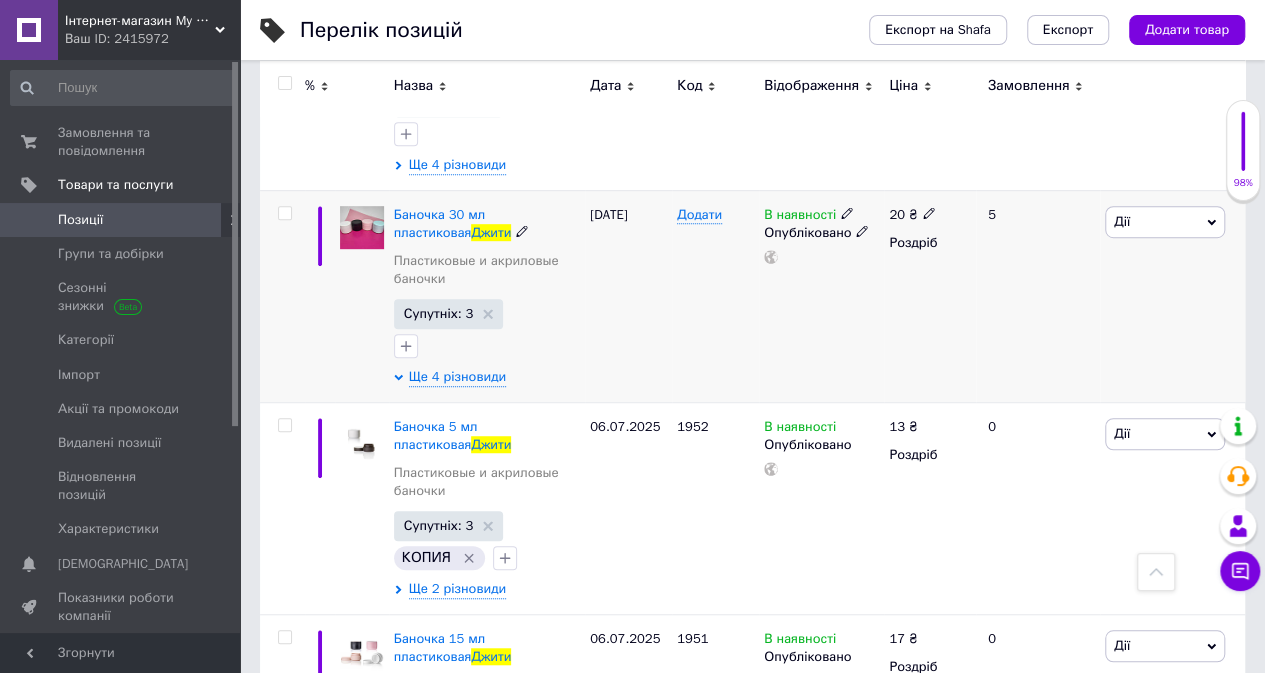 scroll, scrollTop: 542, scrollLeft: 0, axis: vertical 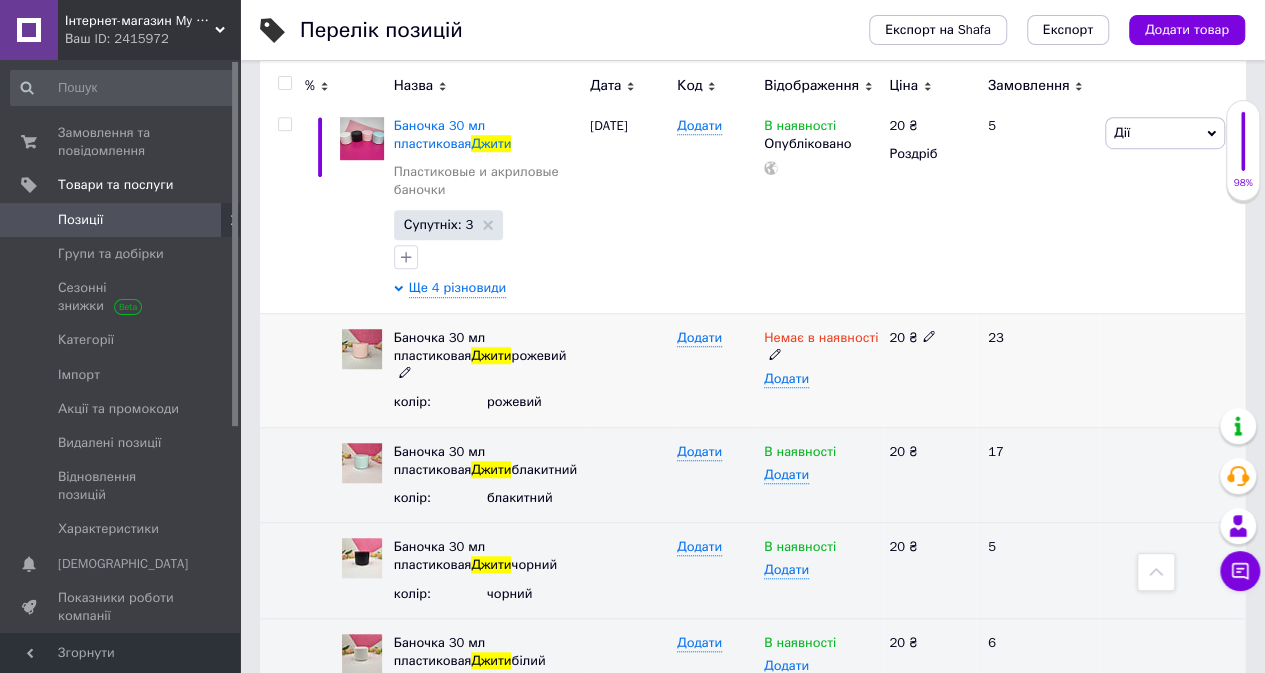 click 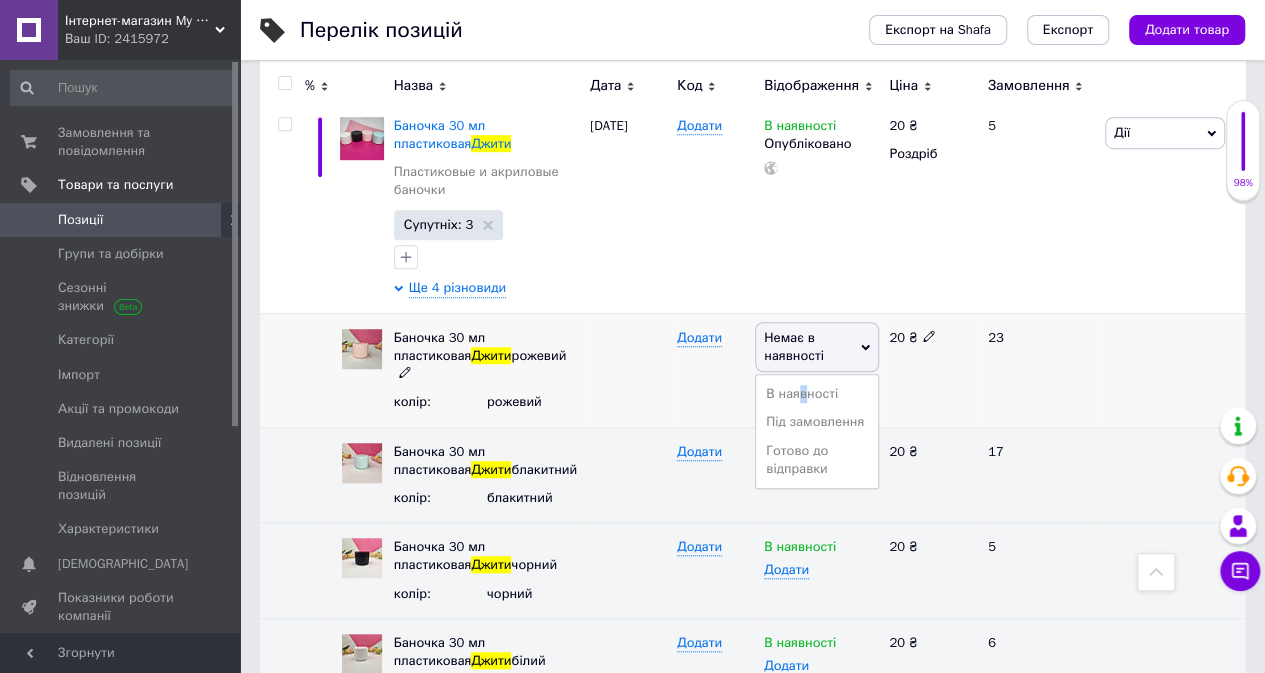 click on "В наявності" at bounding box center (817, 394) 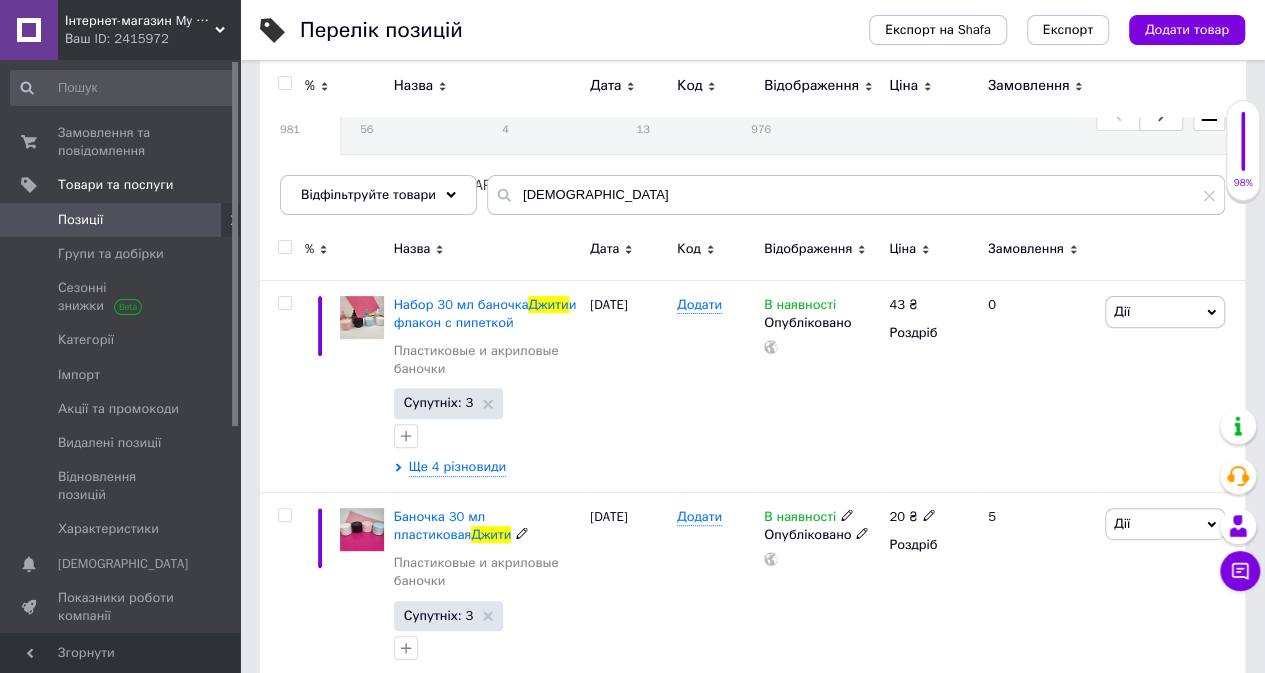 scroll, scrollTop: 0, scrollLeft: 0, axis: both 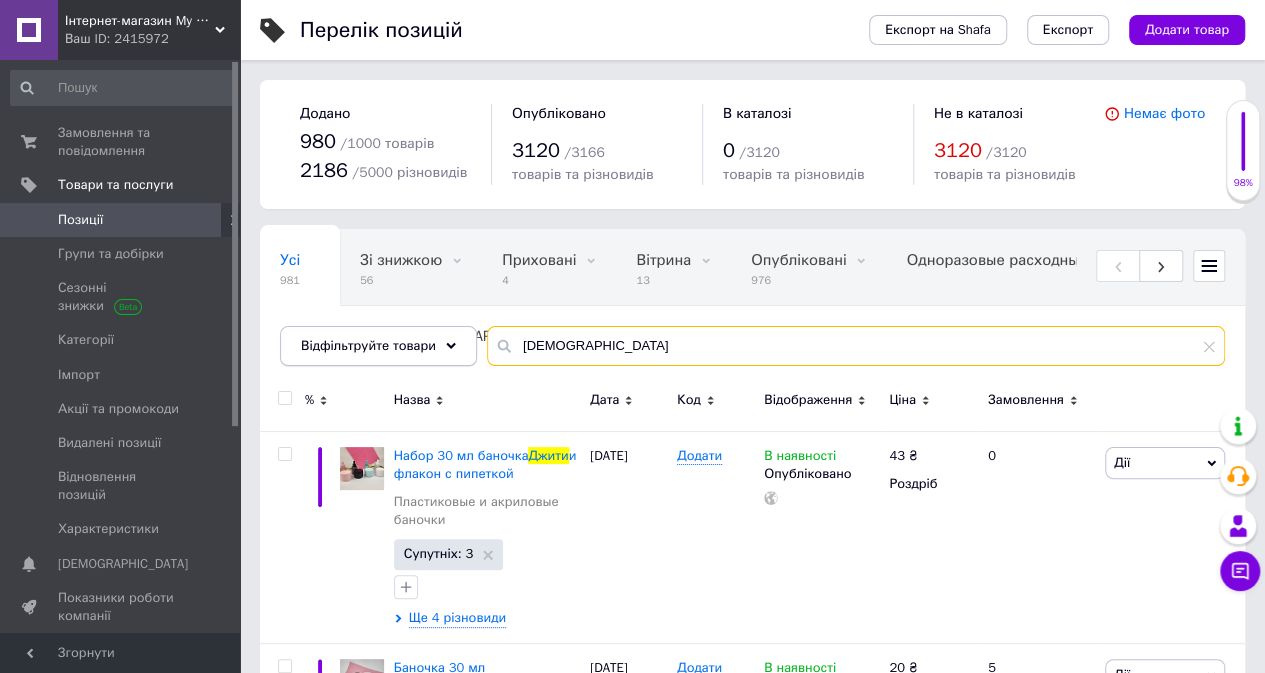 drag, startPoint x: 567, startPoint y: 333, endPoint x: 434, endPoint y: 362, distance: 136.12494 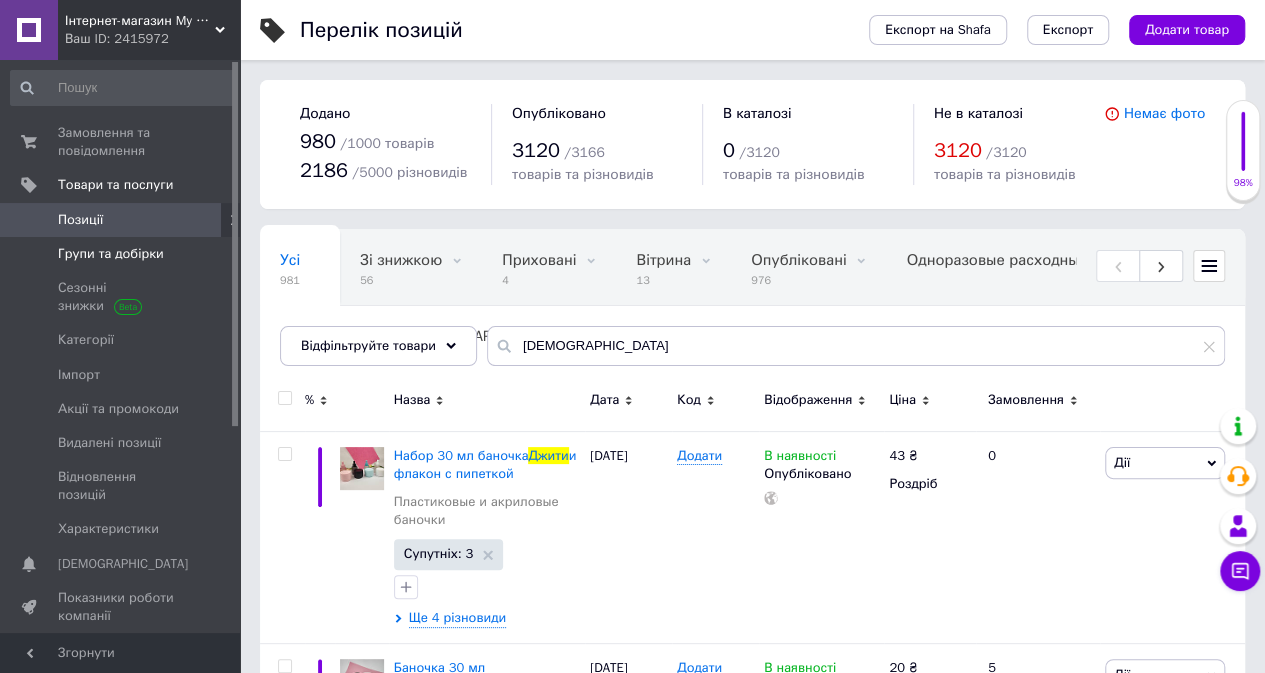 click on "Групи та добірки" at bounding box center (111, 254) 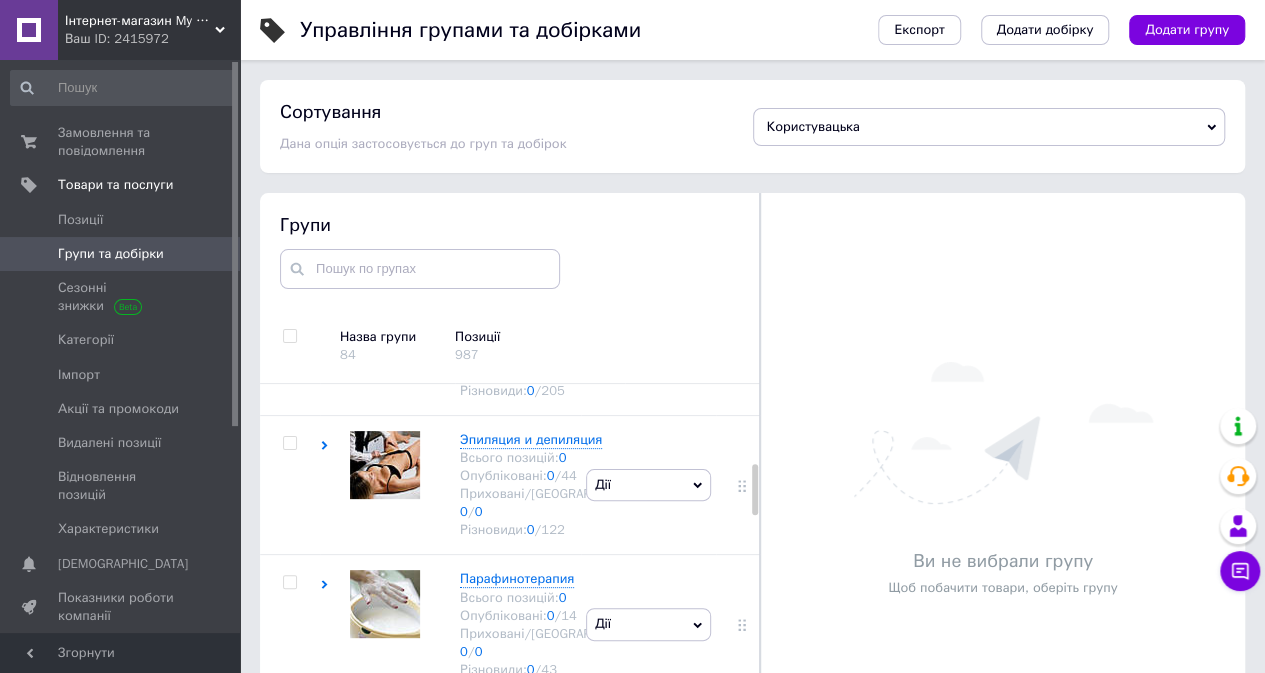 scroll, scrollTop: 600, scrollLeft: 0, axis: vertical 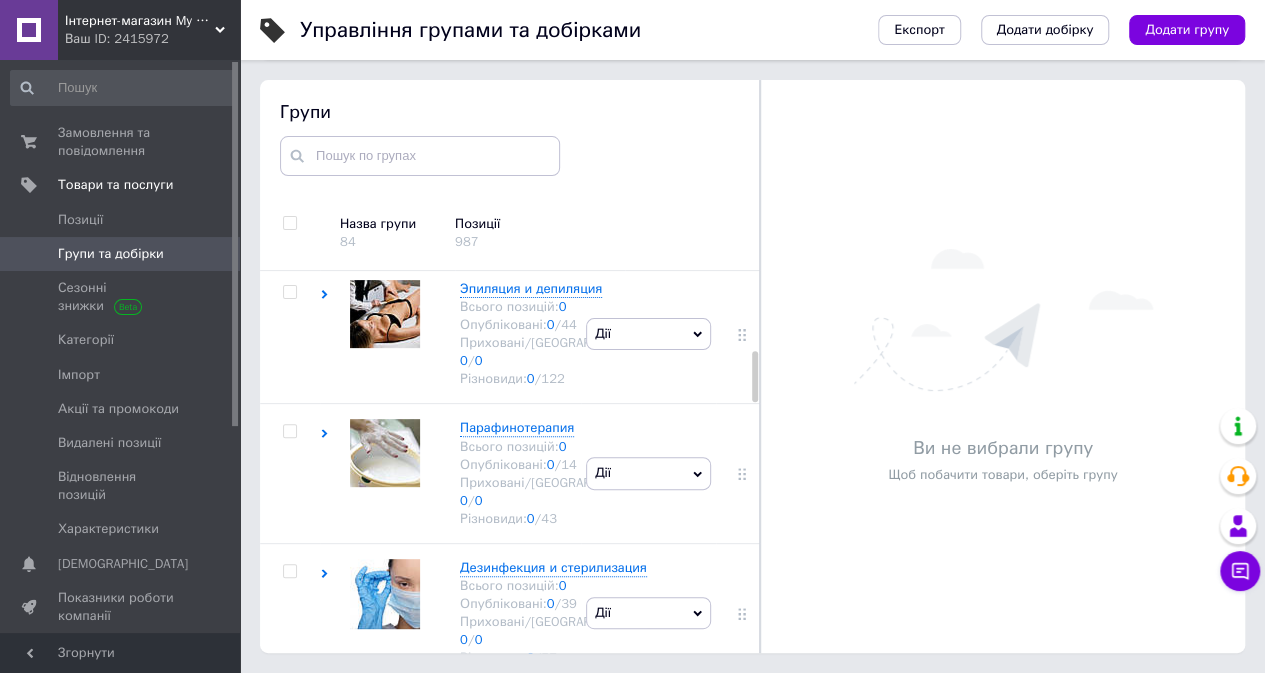 click on "Маникюр и педикюр Всього позицій:  0 Опубліковані:  0  /  102 Приховані/Видалені:  0  /  0 Різновиди:  0  /  205" at bounding box center (450, 194) 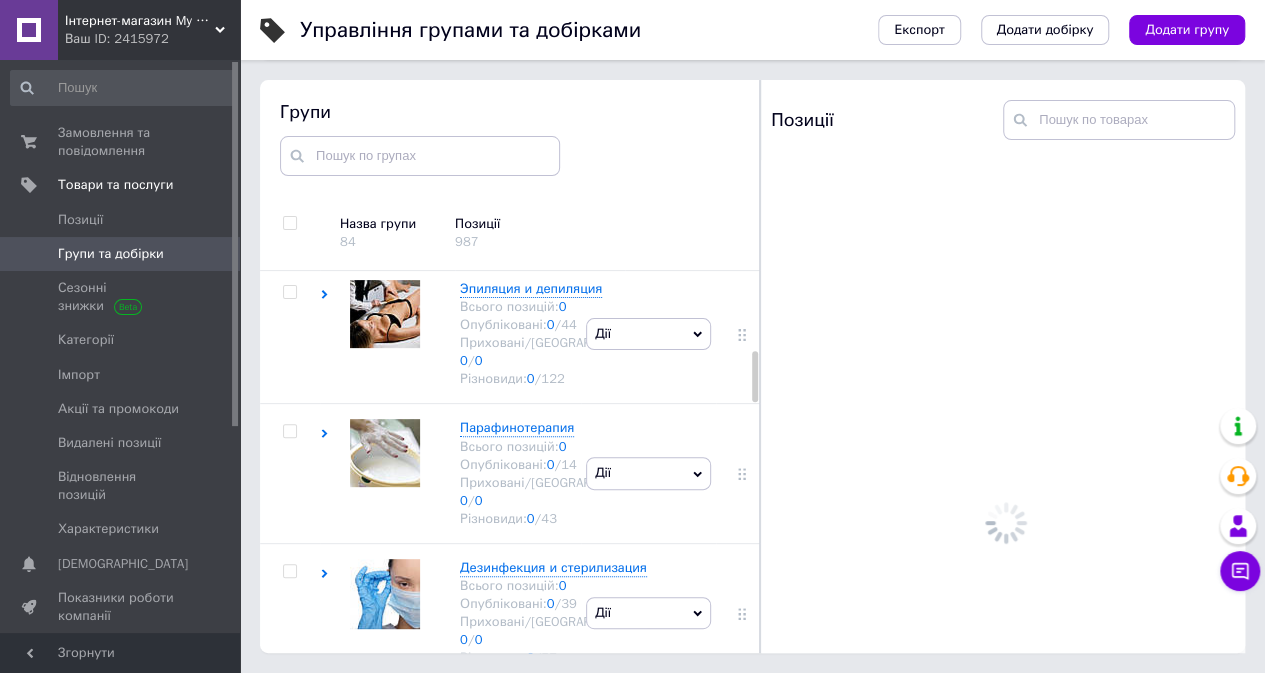 click 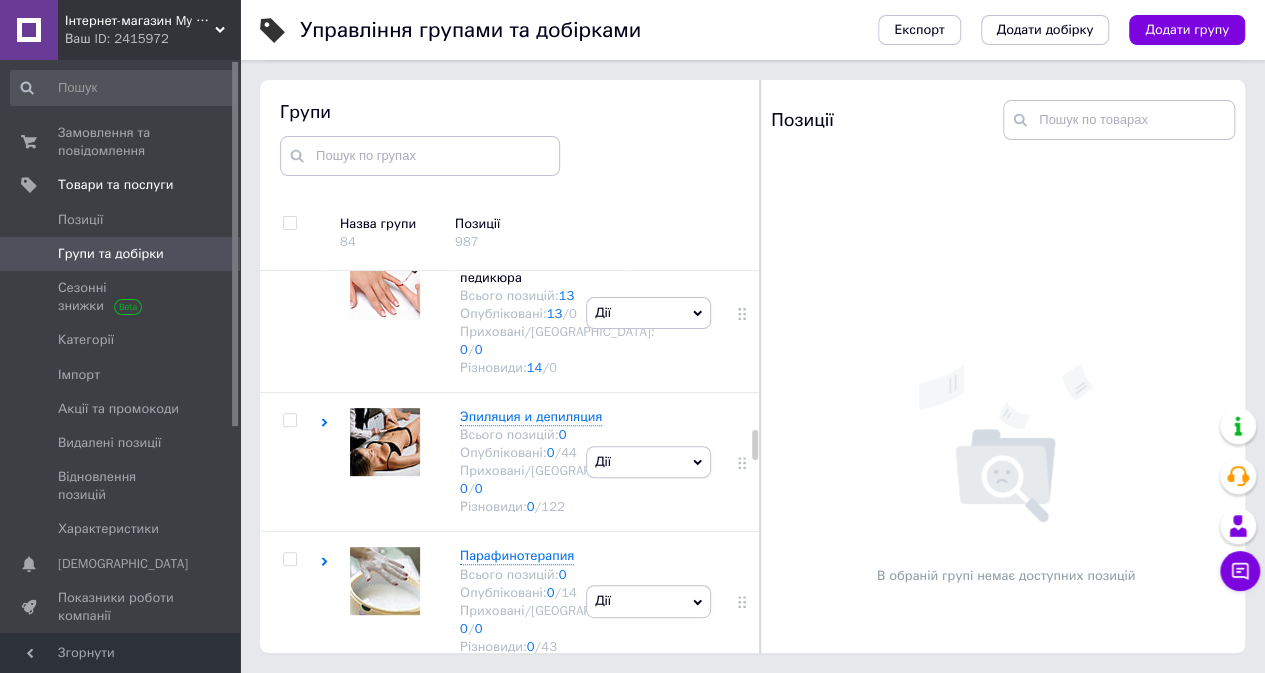 scroll, scrollTop: 2200, scrollLeft: 0, axis: vertical 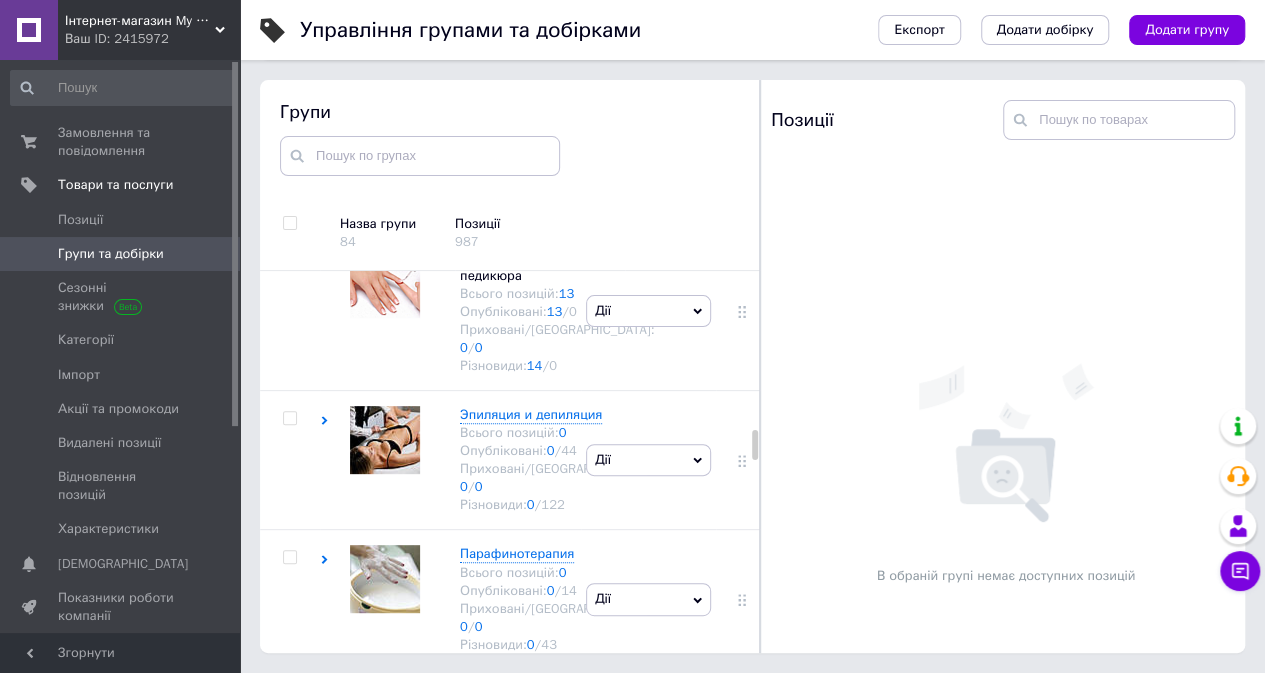 click on "Базы, топы, полигели, крем-гели, паутинка" at bounding box center [549, -210] 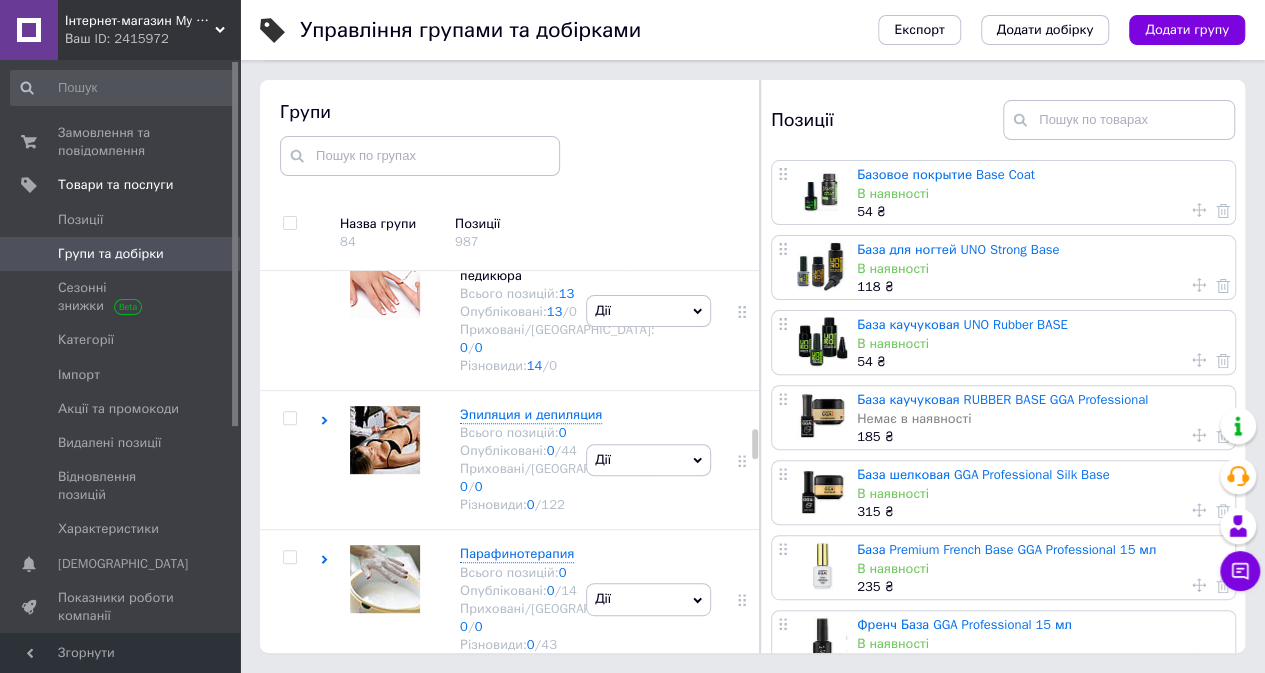 click on "Базовое покрытие Base Coat" at bounding box center [946, 174] 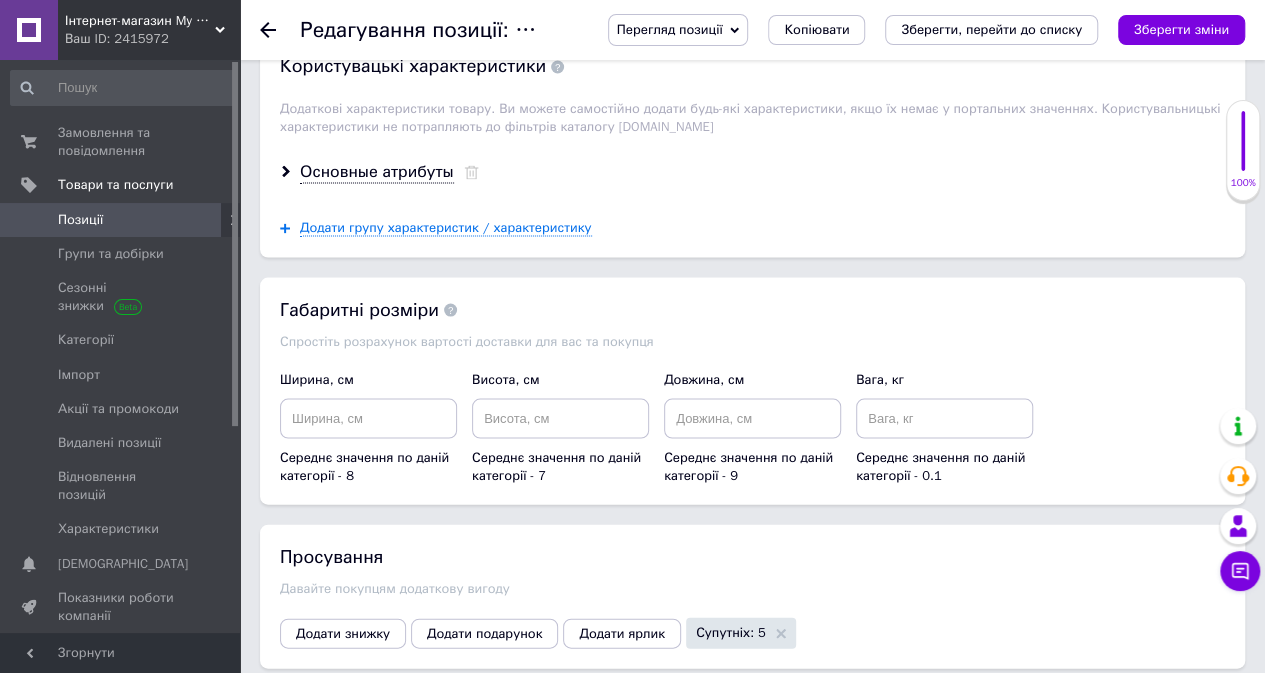 scroll, scrollTop: 2500, scrollLeft: 0, axis: vertical 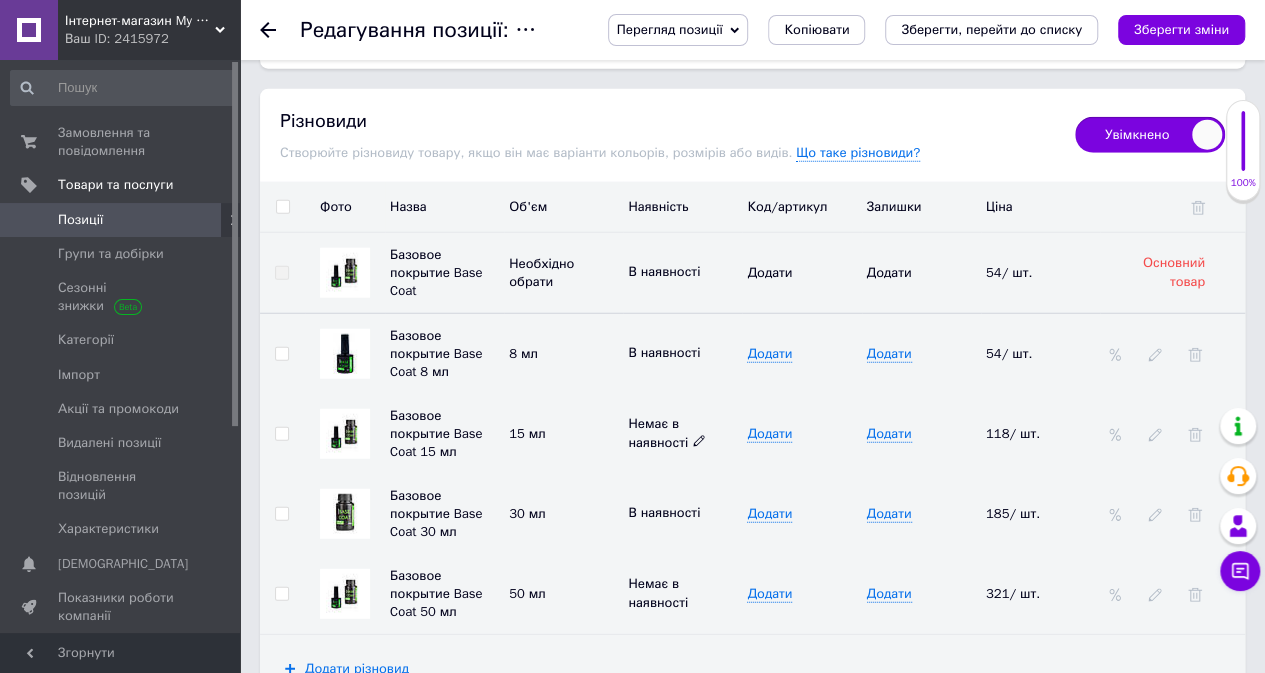 click 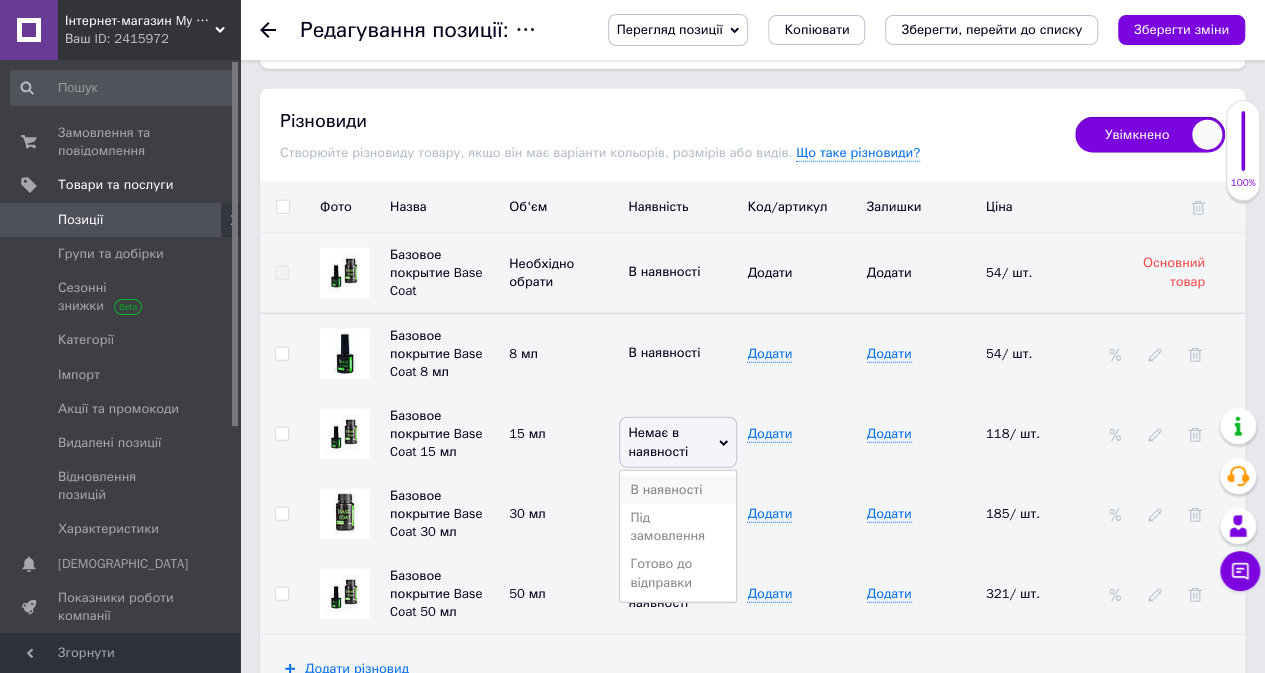 click on "В наявності" at bounding box center [678, 490] 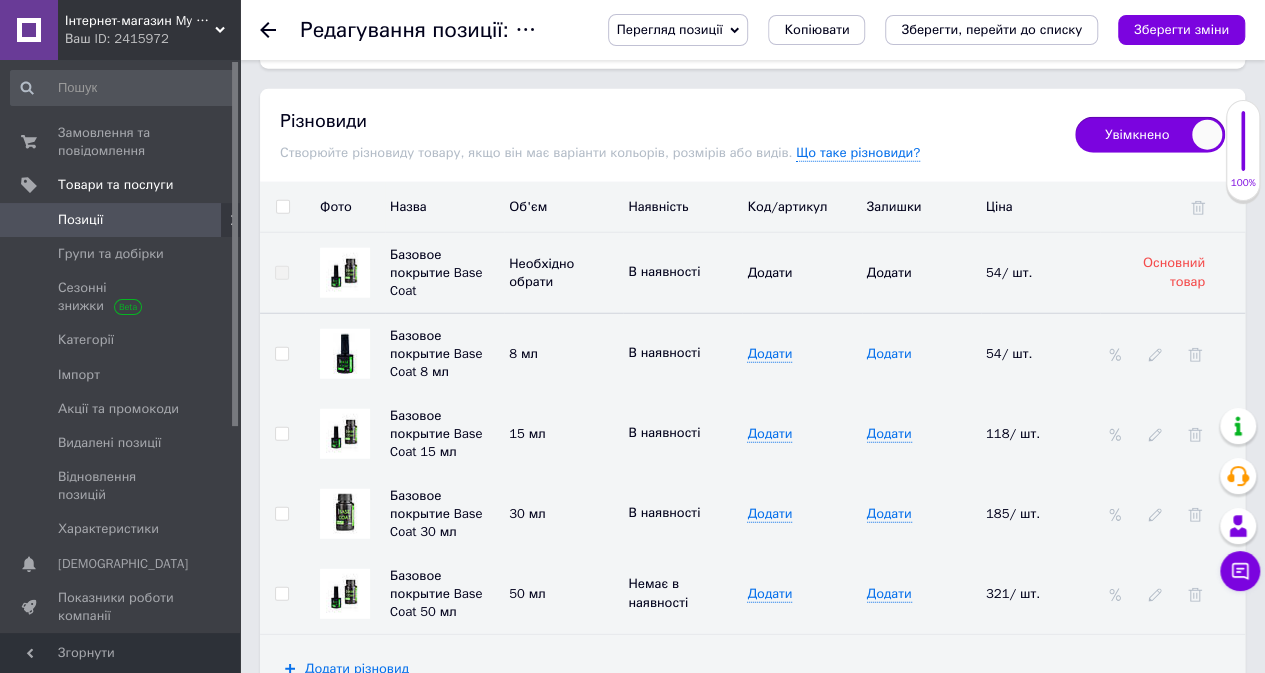click on "Додати" at bounding box center (889, 354) 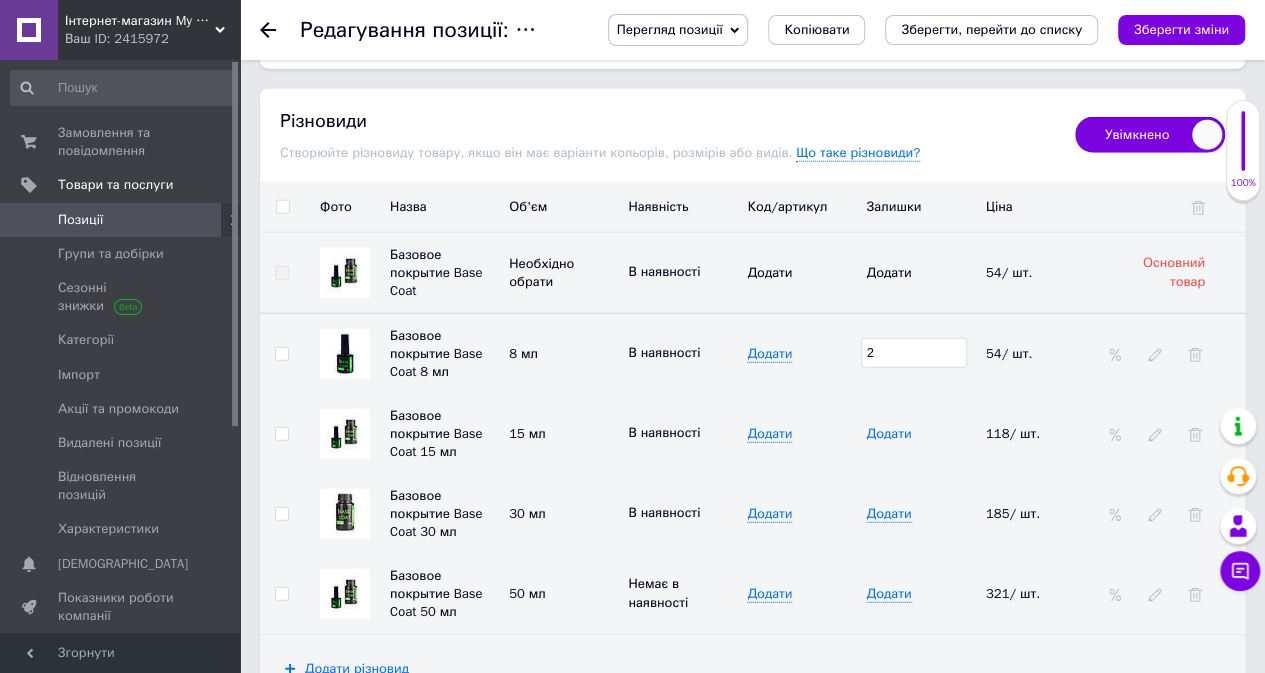 type on "2" 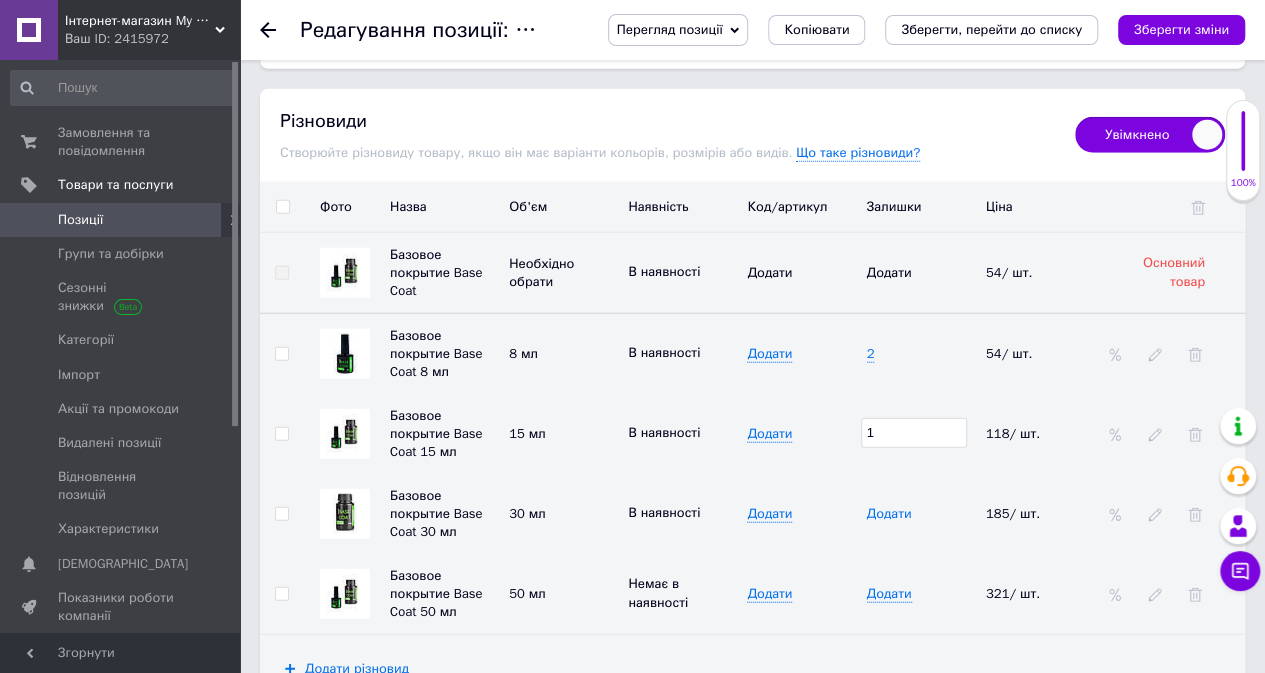 type on "1" 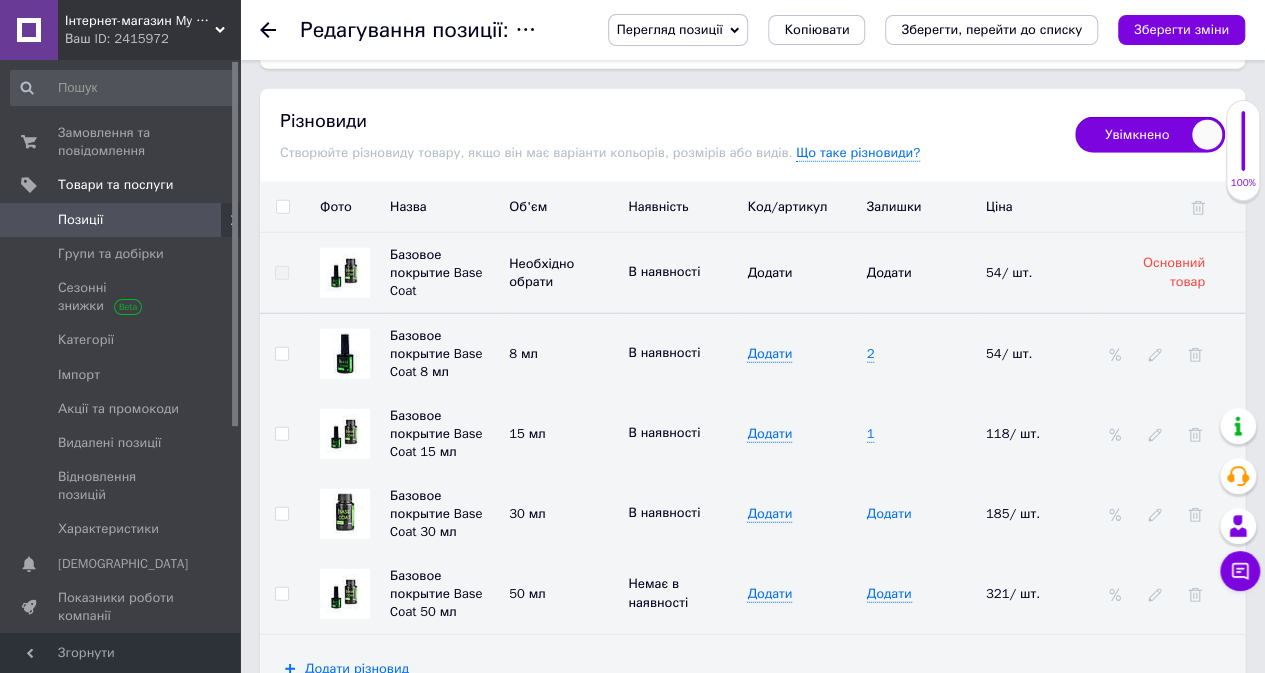 click on "Додати" at bounding box center [889, 514] 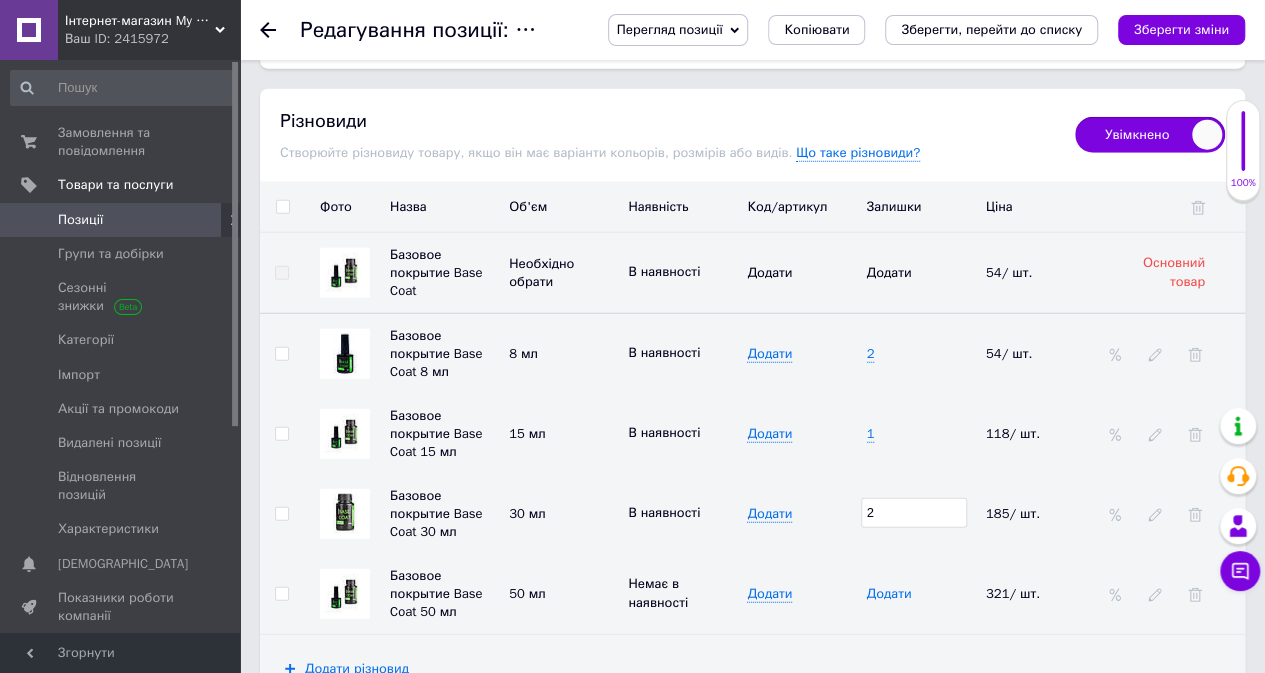 type on "2" 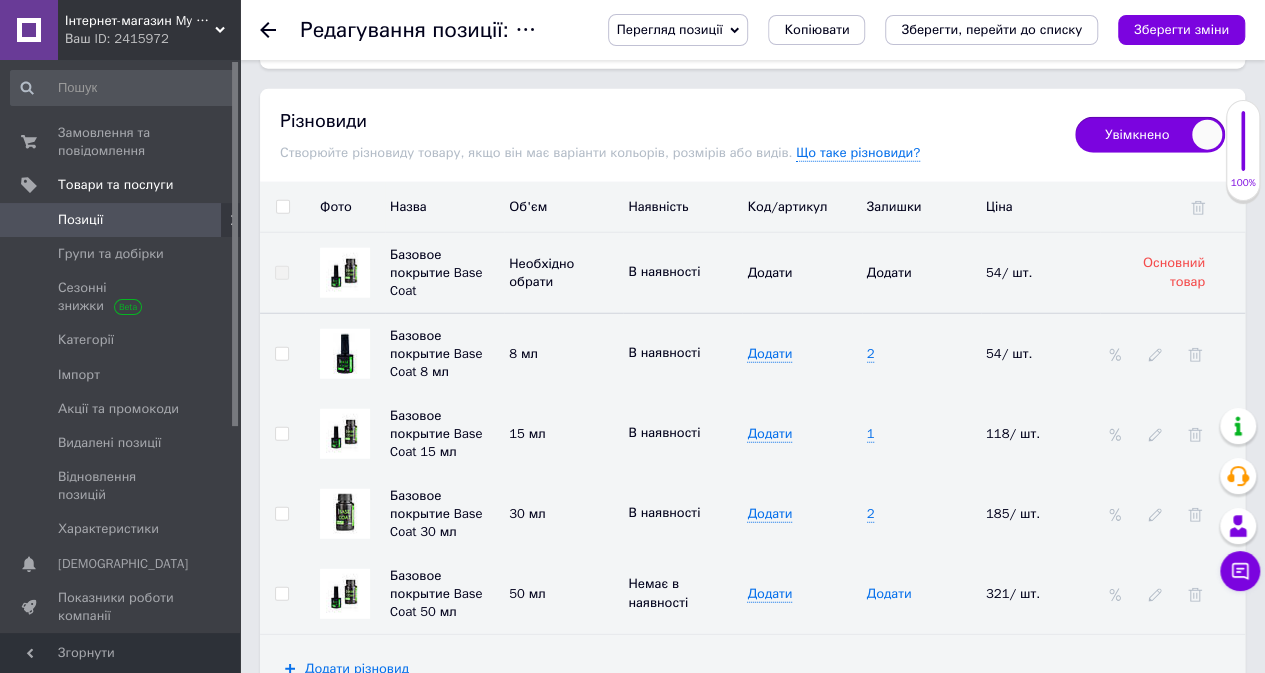 click on "Додати" at bounding box center [889, 594] 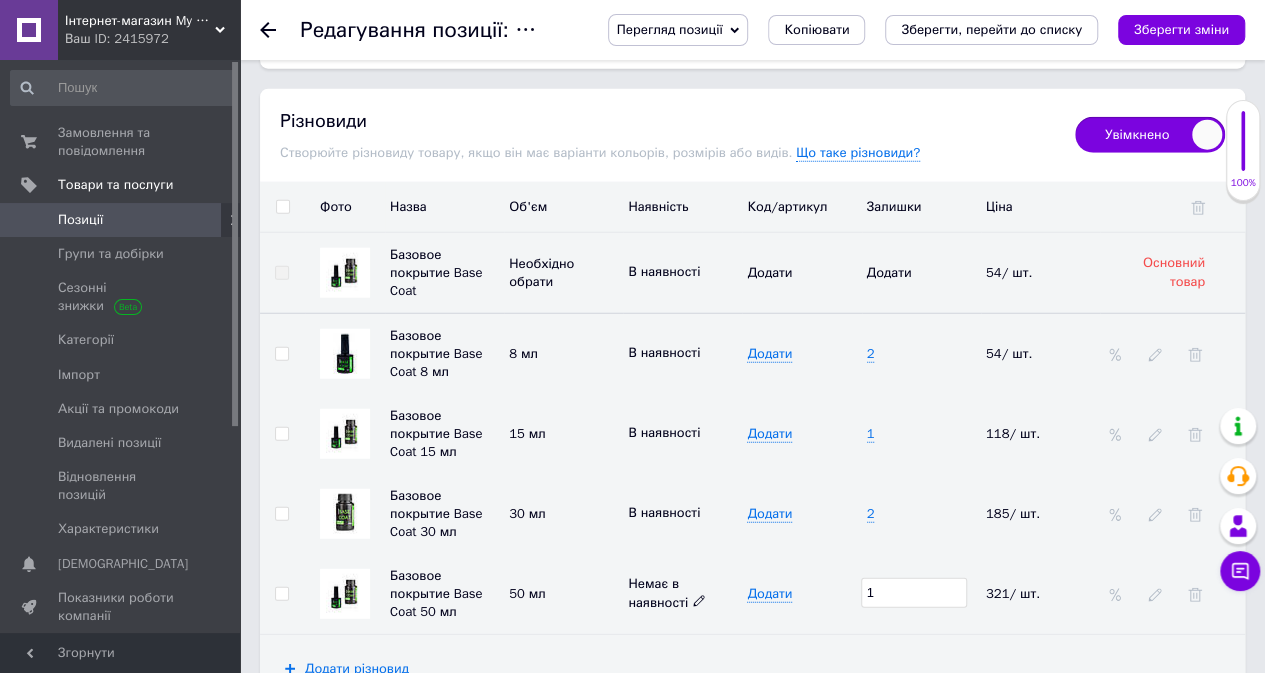 type on "1" 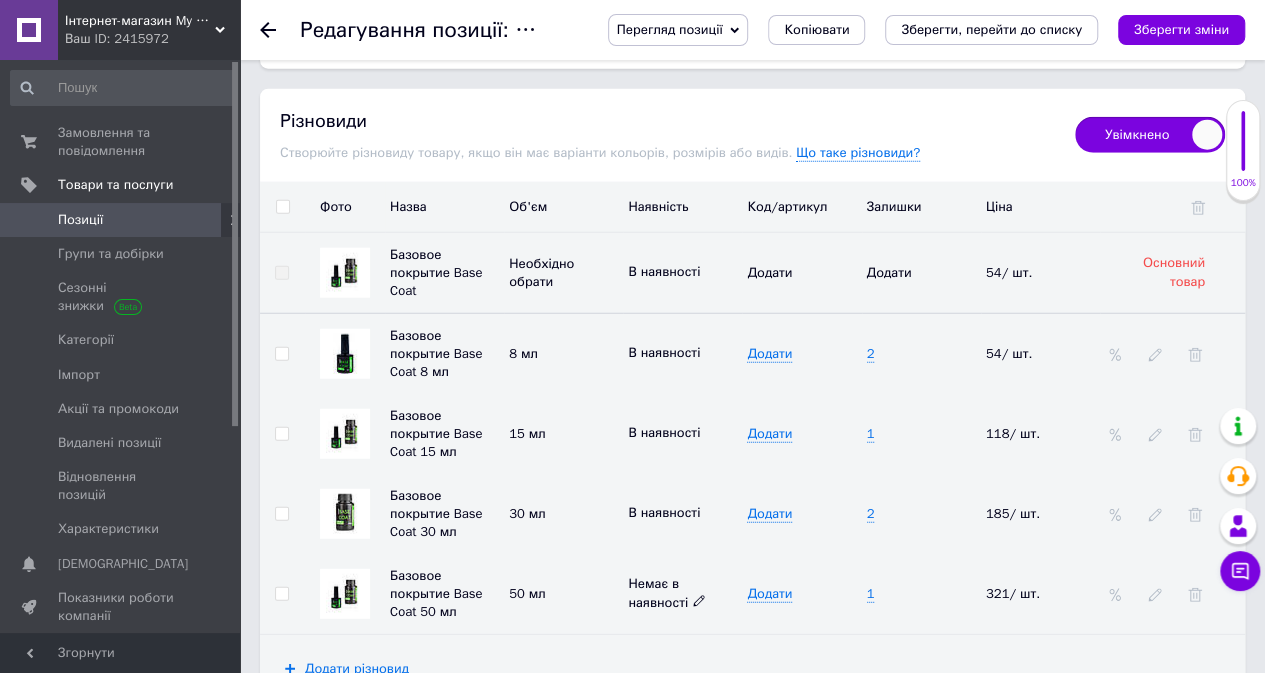 click 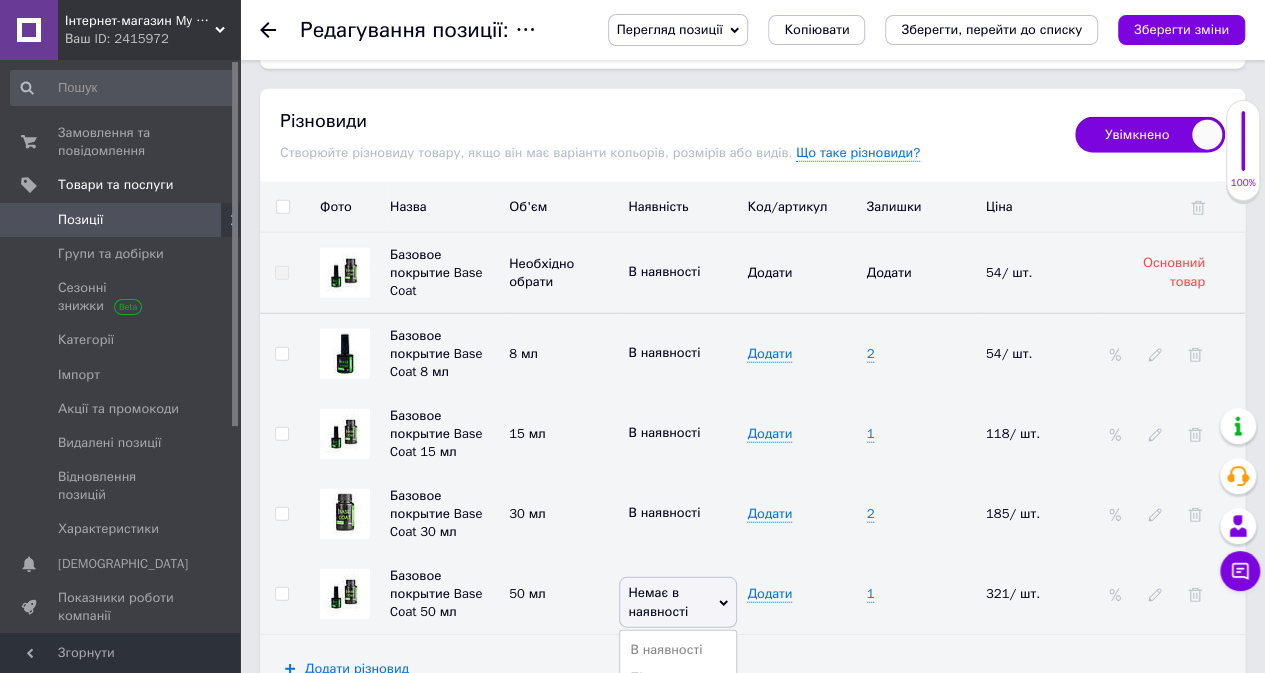 click on "В наявності" at bounding box center [678, 650] 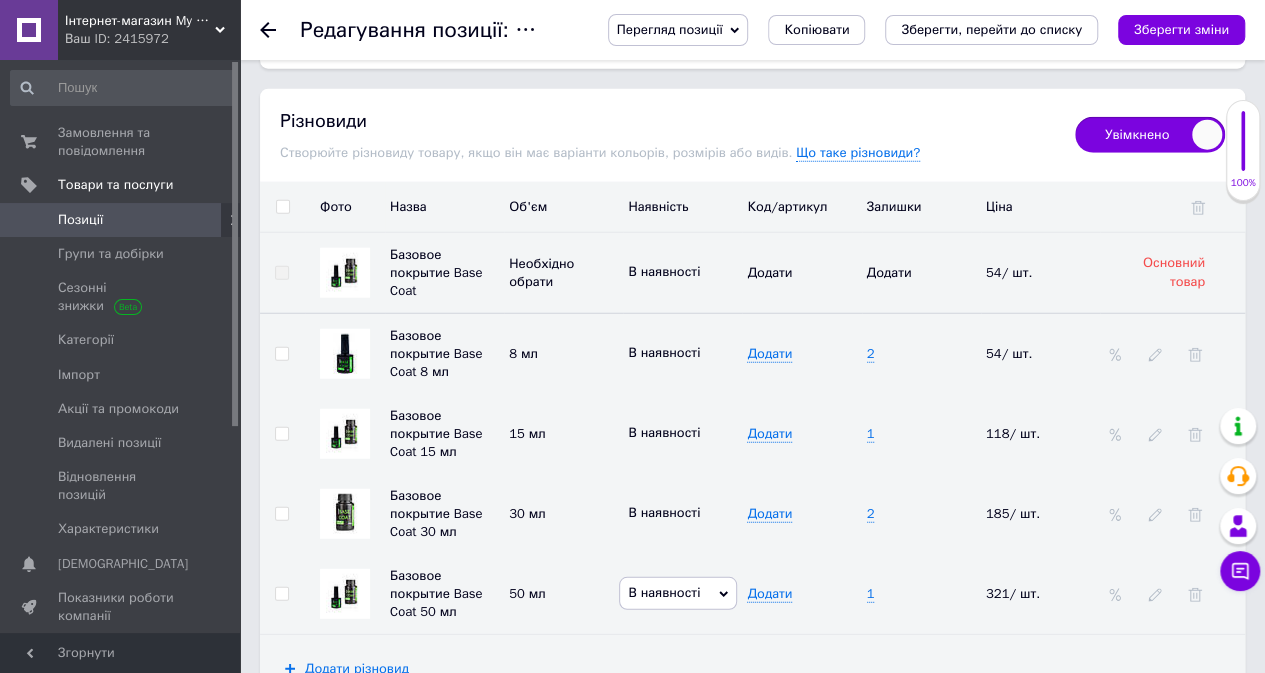 click on "Додати різновид" at bounding box center [752, 669] 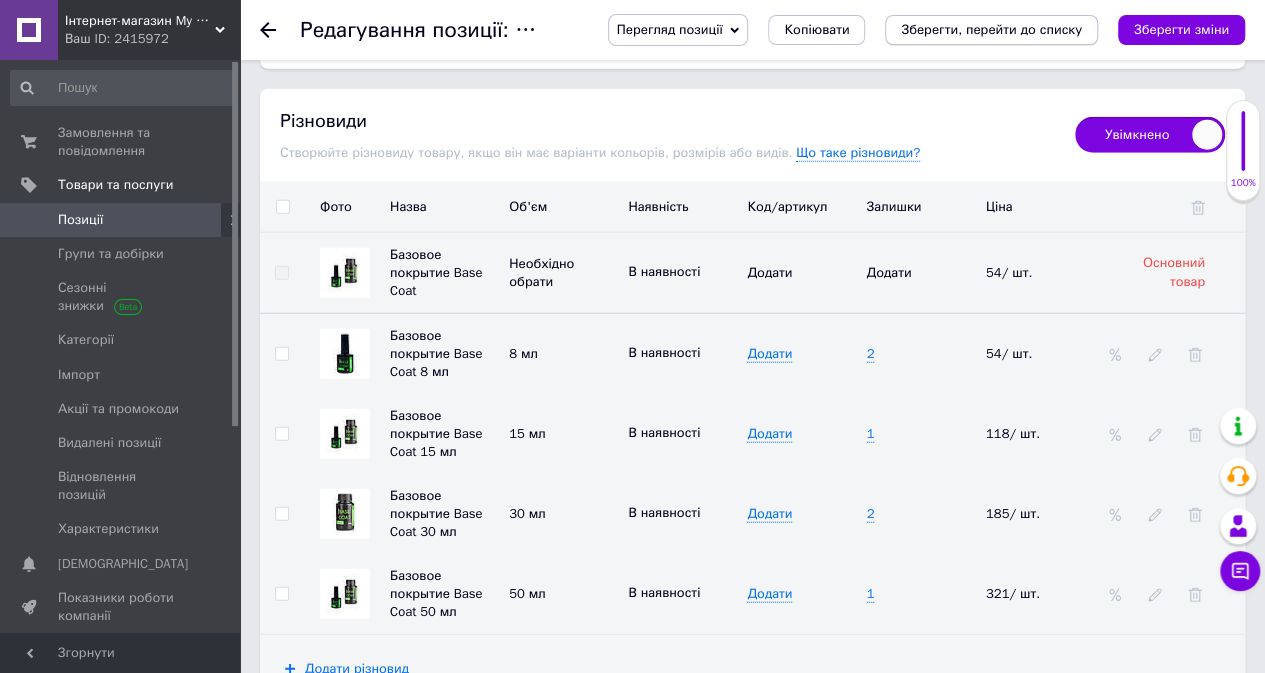 click on "Зберегти, перейти до списку" at bounding box center [991, 29] 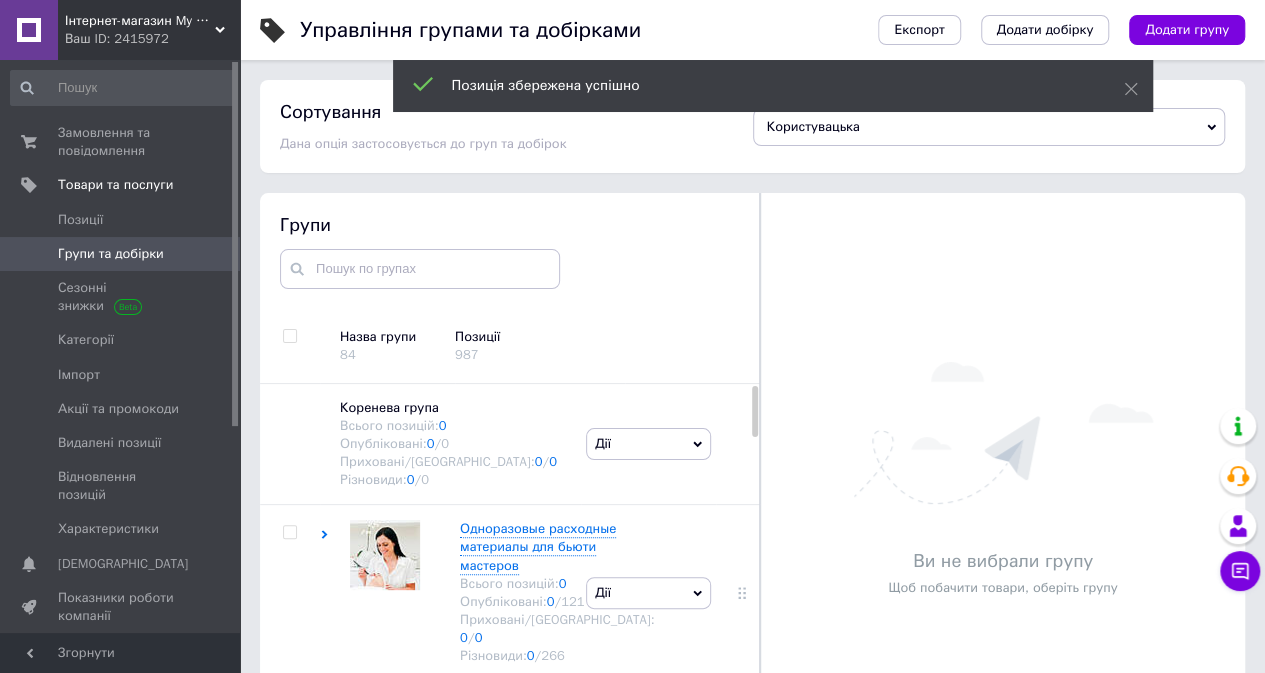 scroll, scrollTop: 71, scrollLeft: 0, axis: vertical 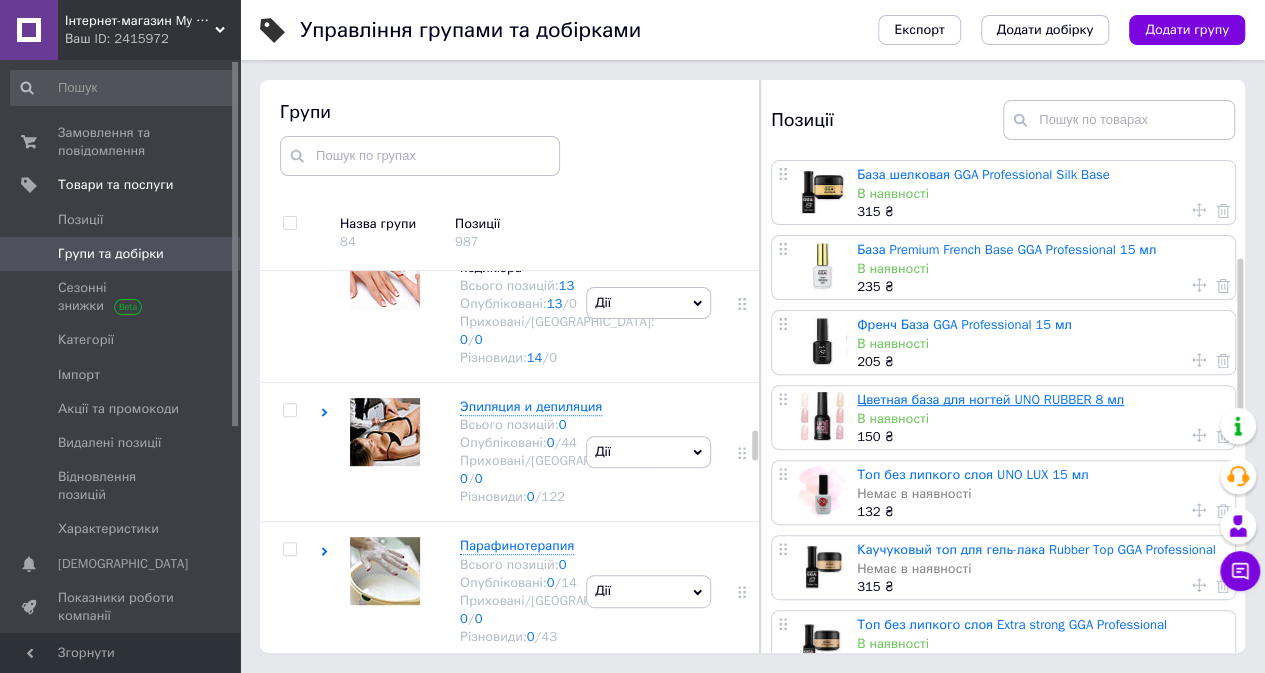 click on "Цветная база для ногтей UNO RUBBER 8 мл" at bounding box center [990, 399] 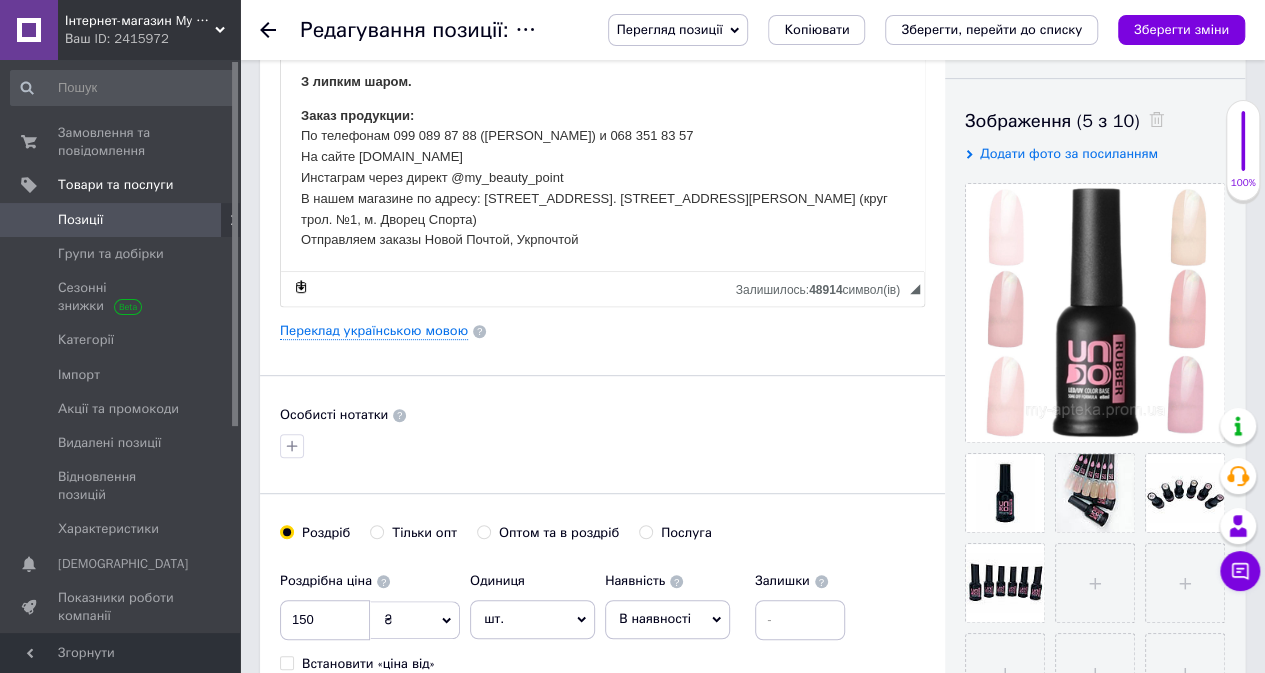 scroll, scrollTop: 500, scrollLeft: 0, axis: vertical 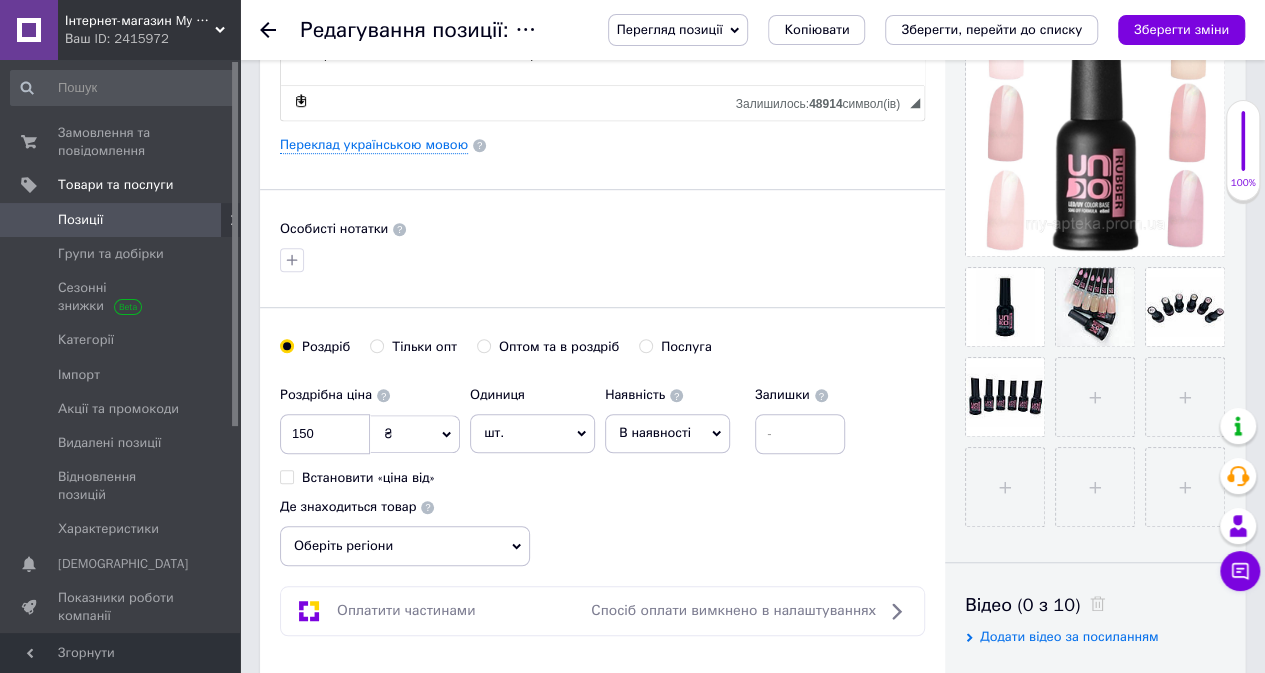 click on "В наявності" at bounding box center (667, 433) 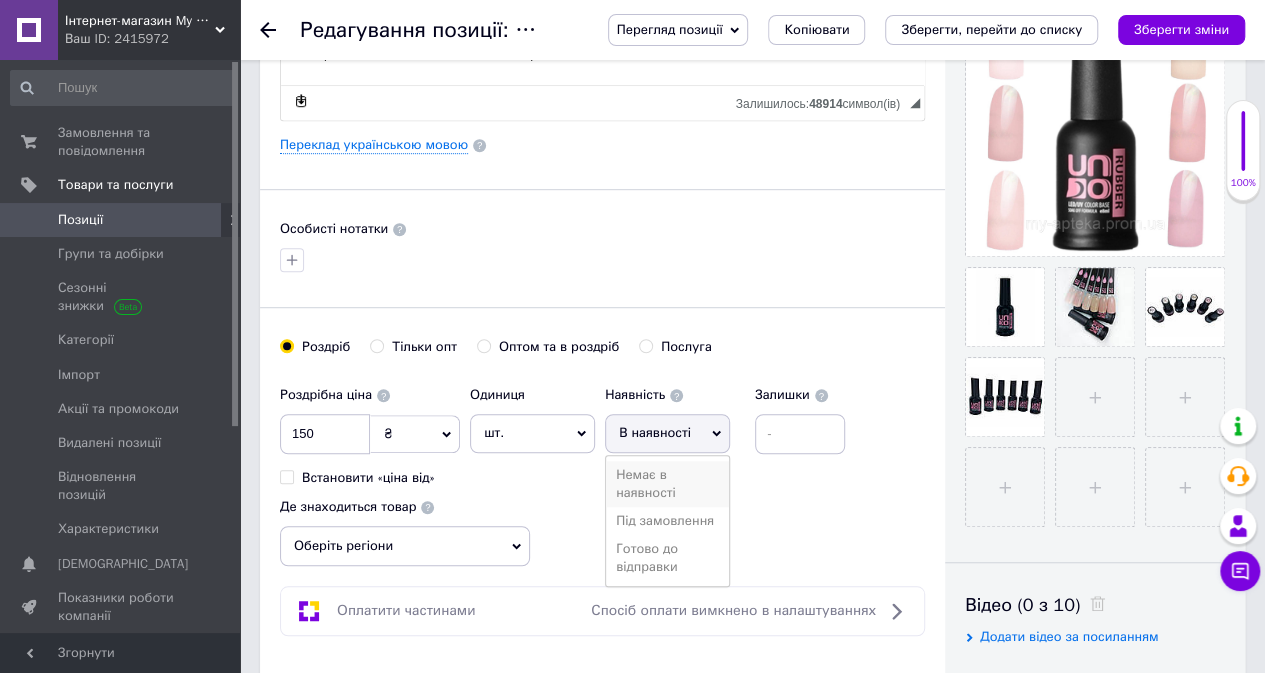 click on "Немає в наявності" at bounding box center (667, 484) 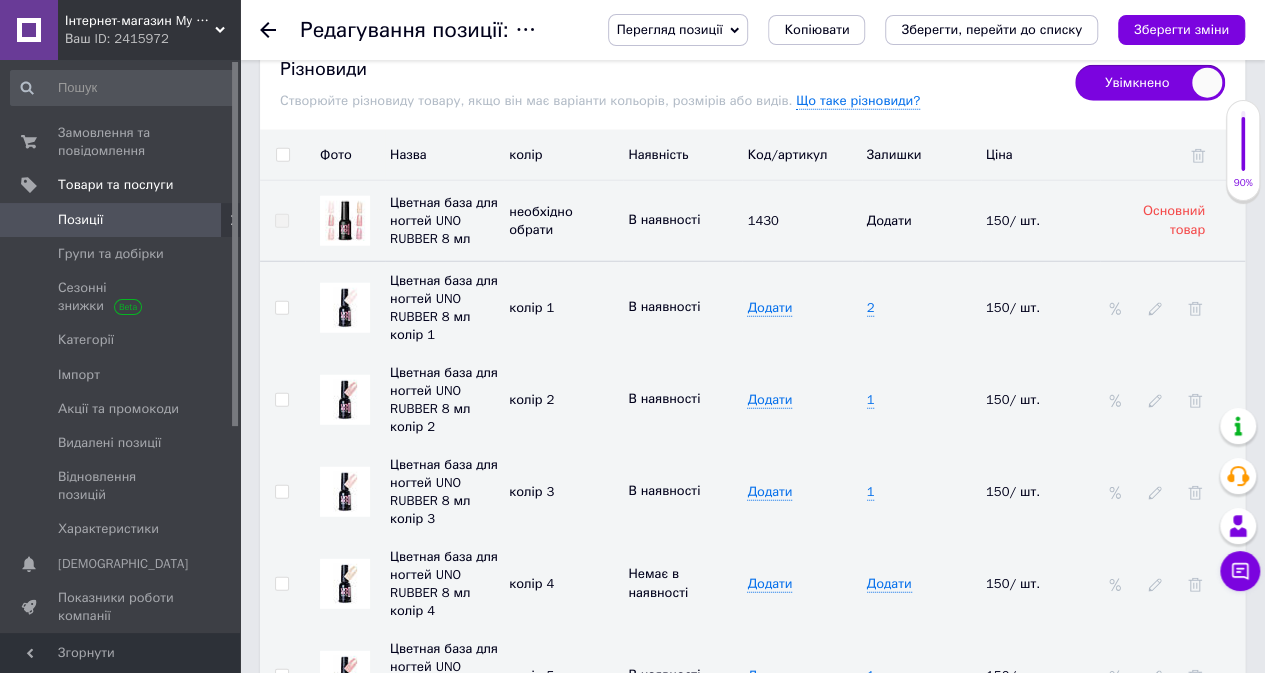 scroll, scrollTop: 2600, scrollLeft: 0, axis: vertical 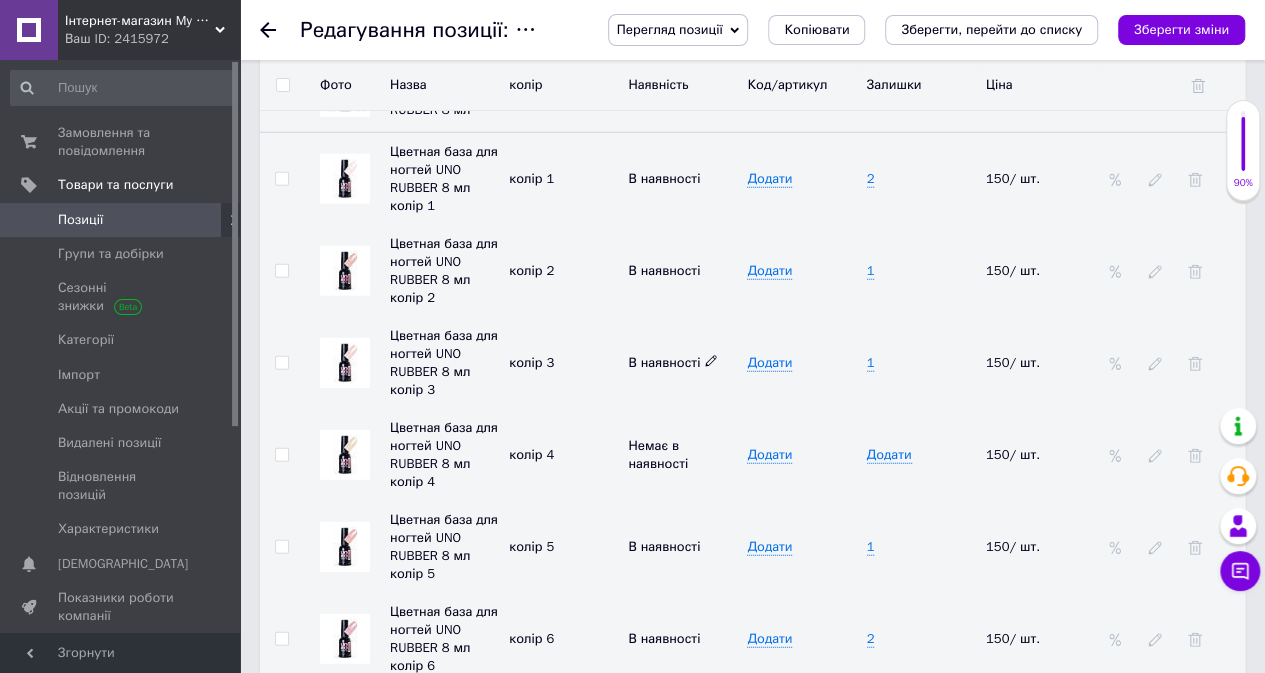 click 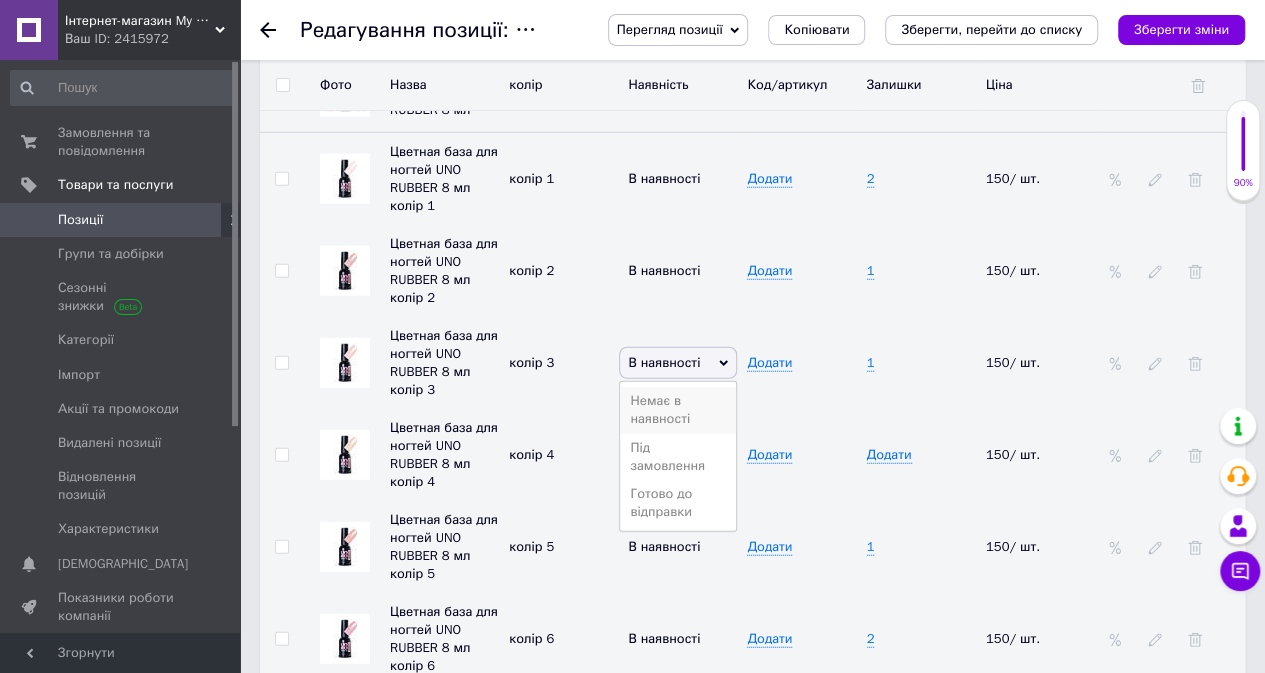 click on "Немає в наявності" at bounding box center (678, 410) 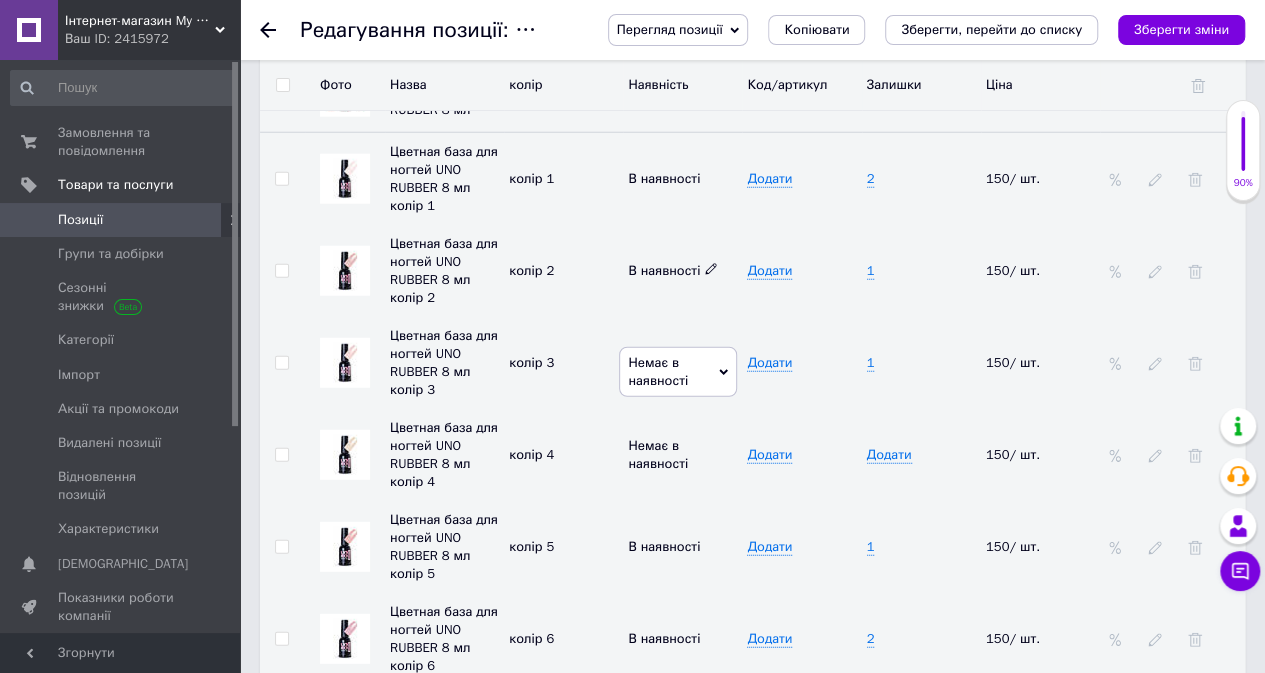 click 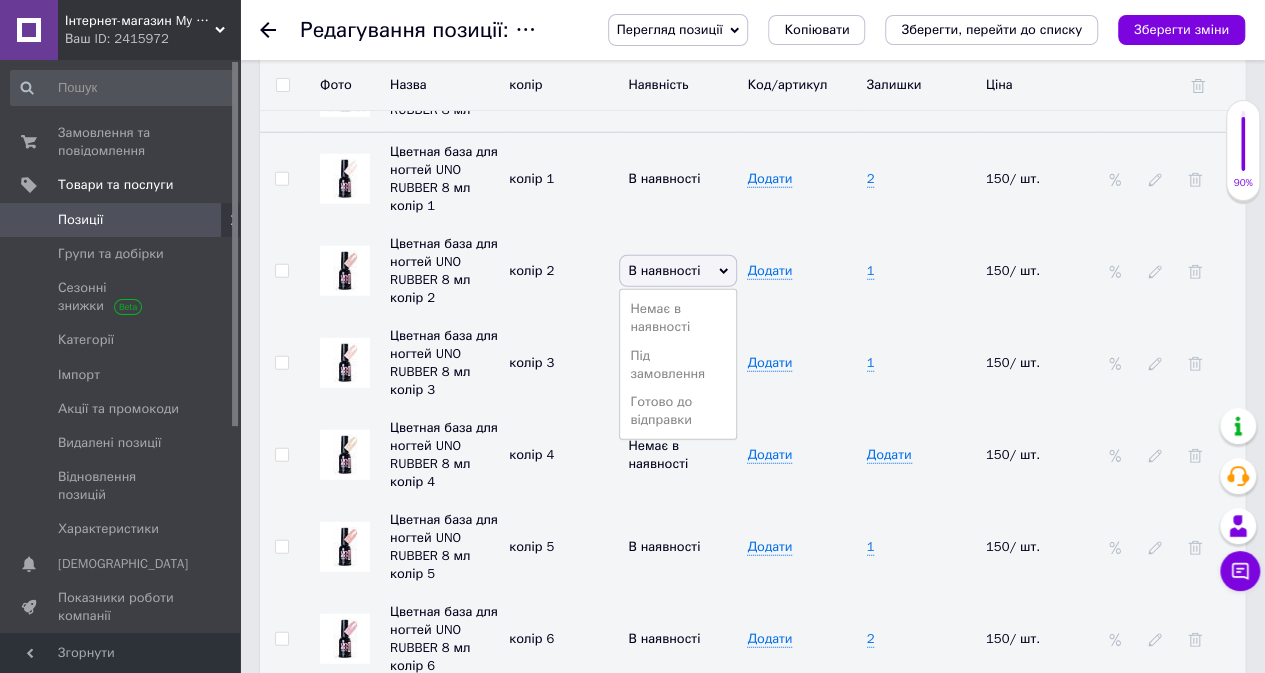 drag, startPoint x: 674, startPoint y: 298, endPoint x: 674, endPoint y: 275, distance: 23 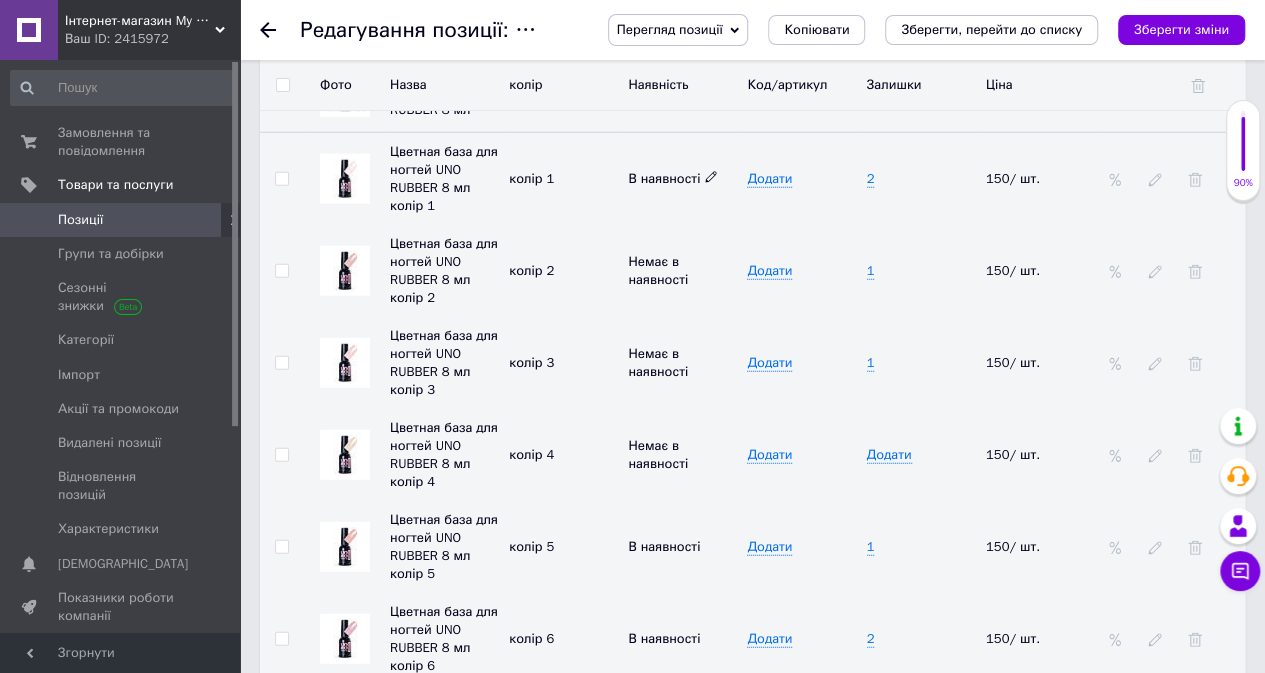 click 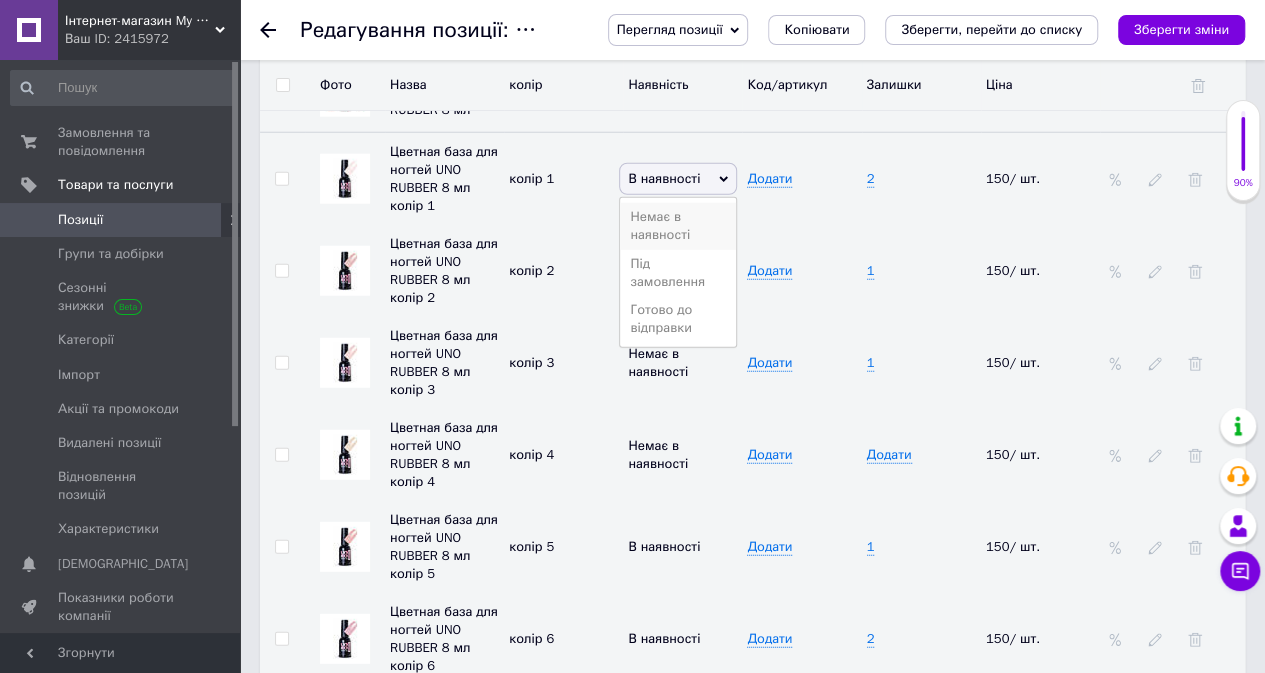 drag, startPoint x: 684, startPoint y: 200, endPoint x: 699, endPoint y: 235, distance: 38.078865 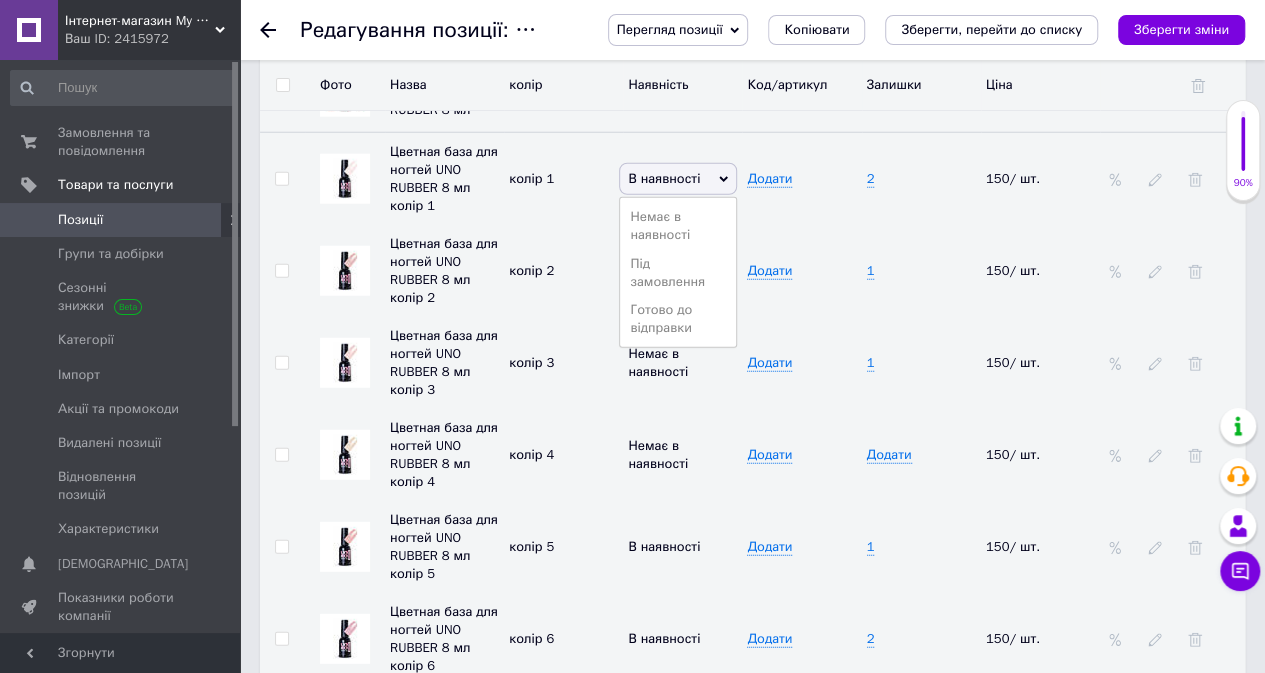 click on "Немає в наявності" at bounding box center (678, 226) 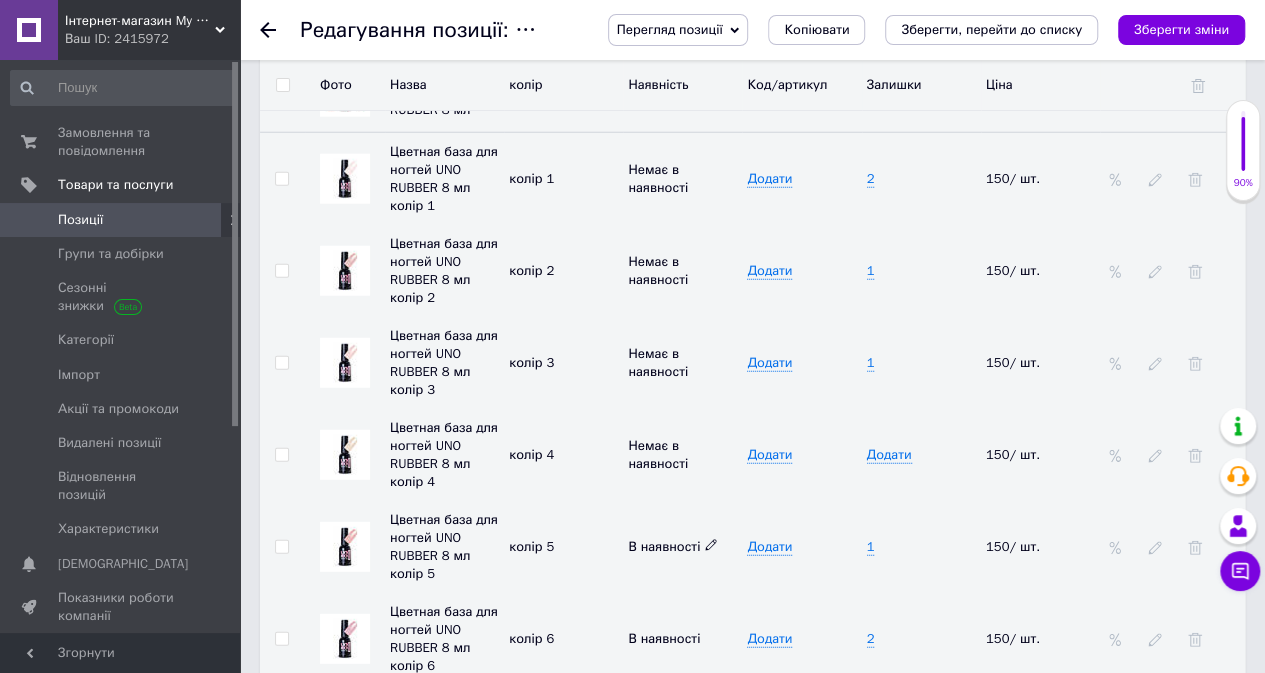 click 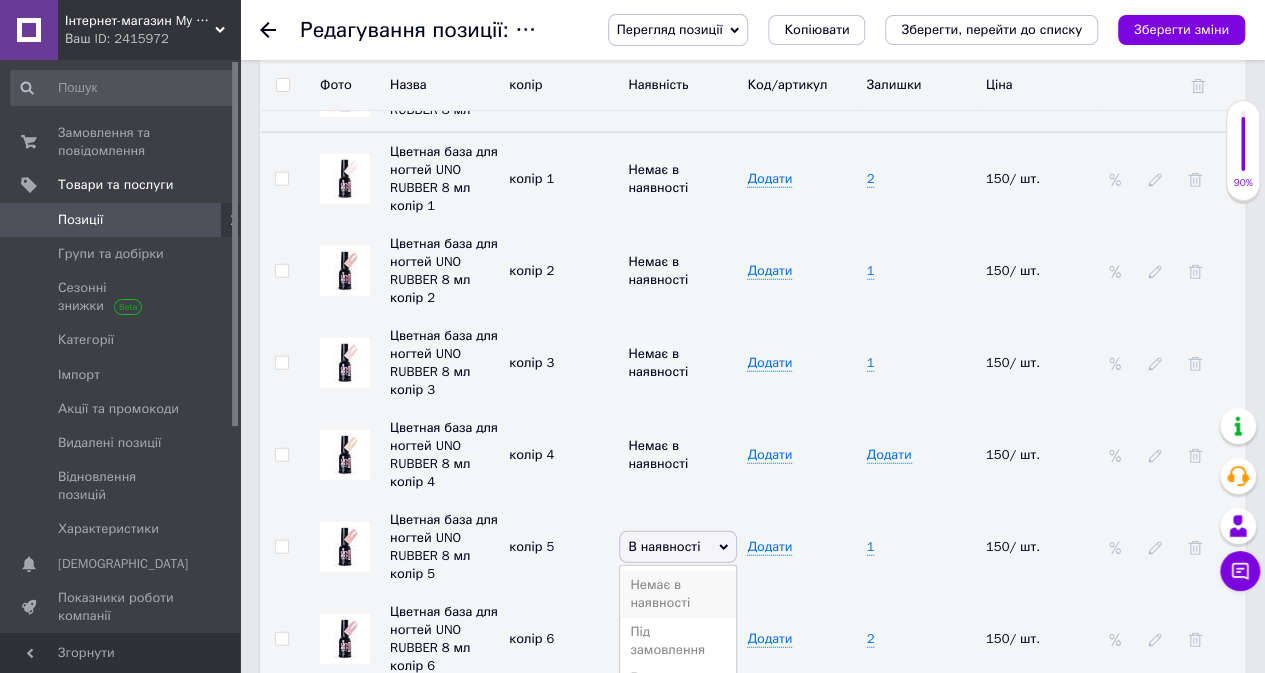 click on "Немає в наявності" at bounding box center [678, 594] 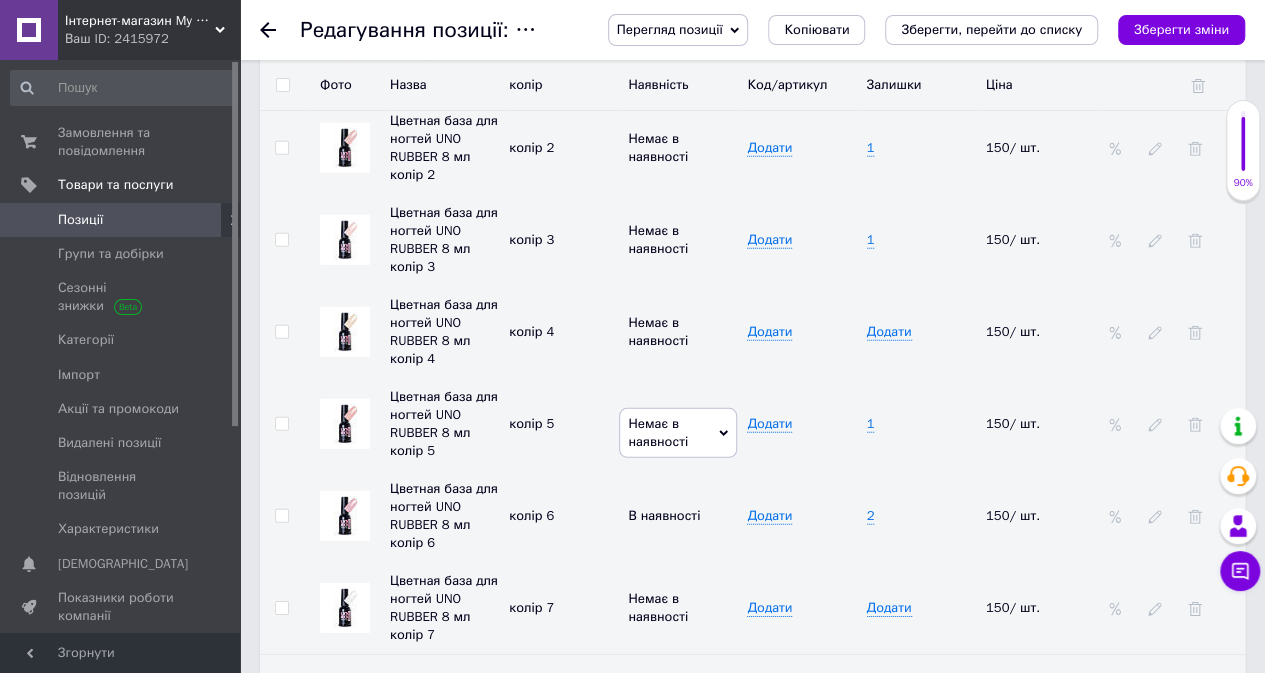 scroll, scrollTop: 2800, scrollLeft: 0, axis: vertical 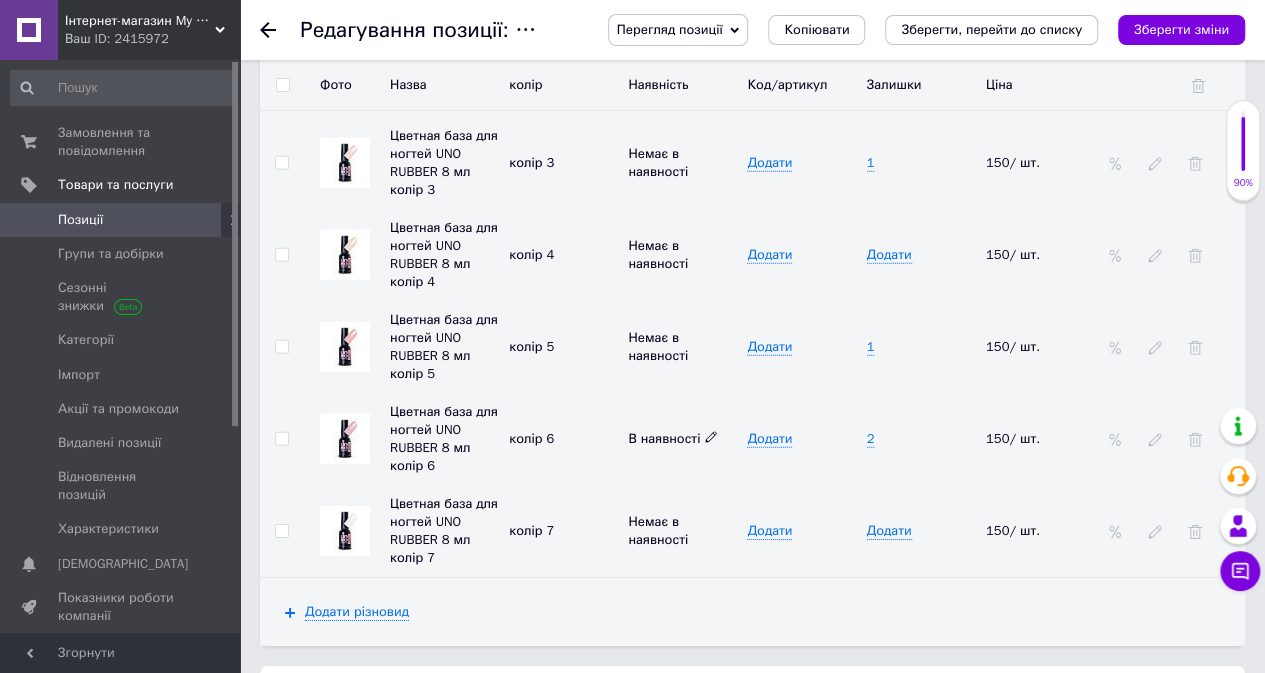 click 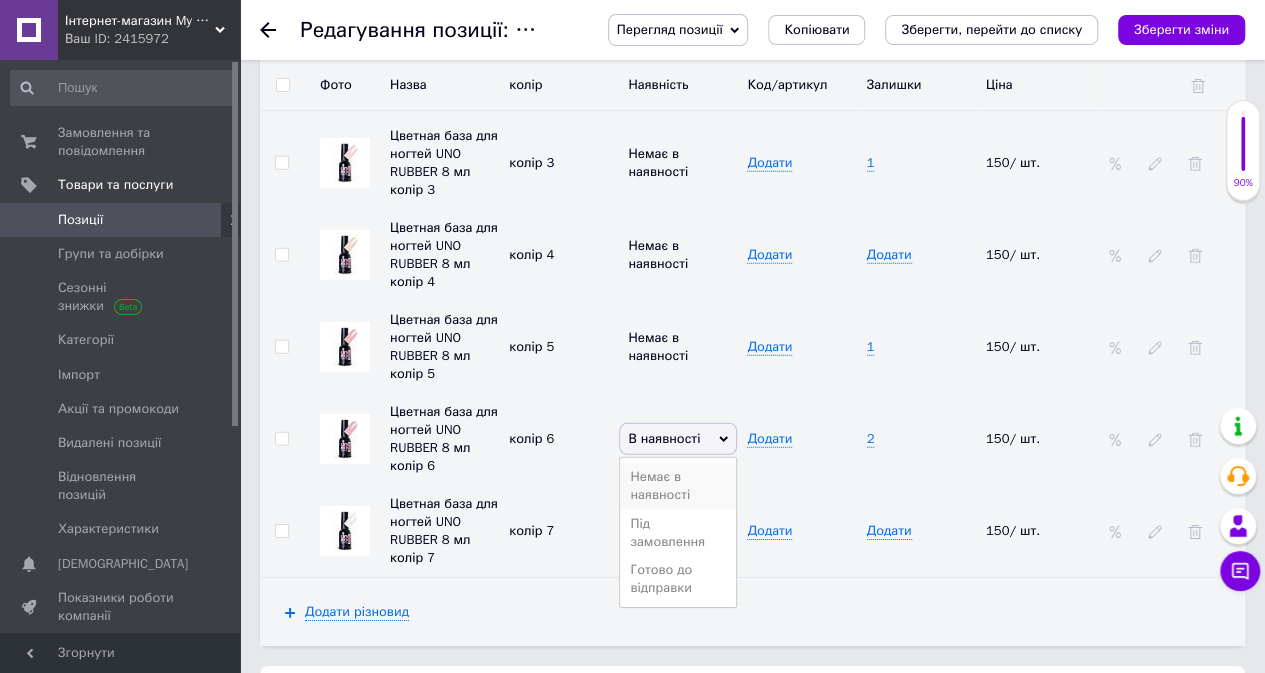 click on "Немає в наявності" at bounding box center (678, 486) 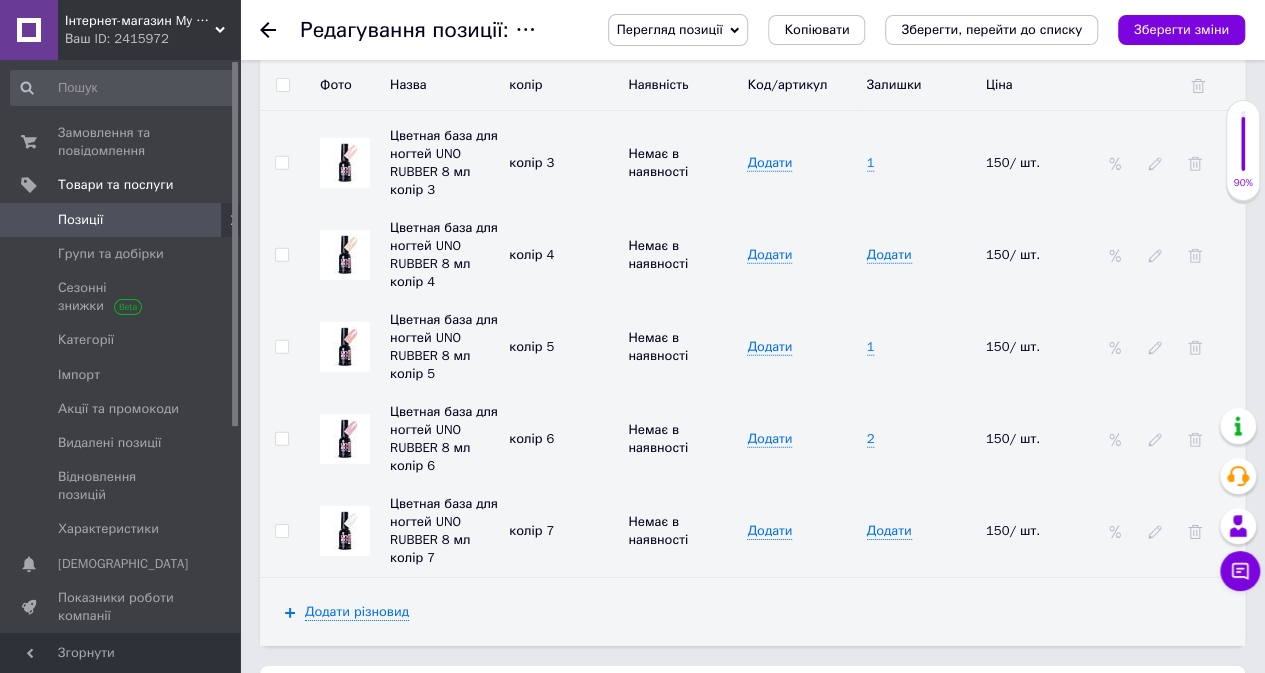 click on "1" at bounding box center [921, 347] 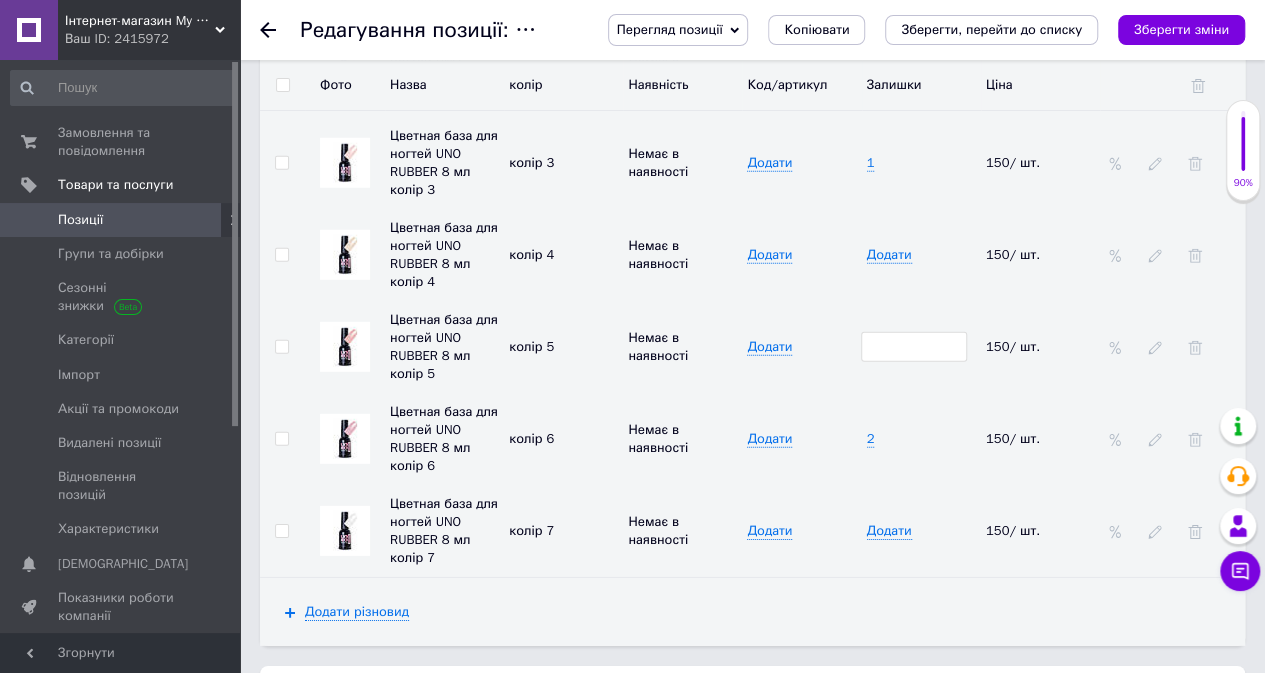 type 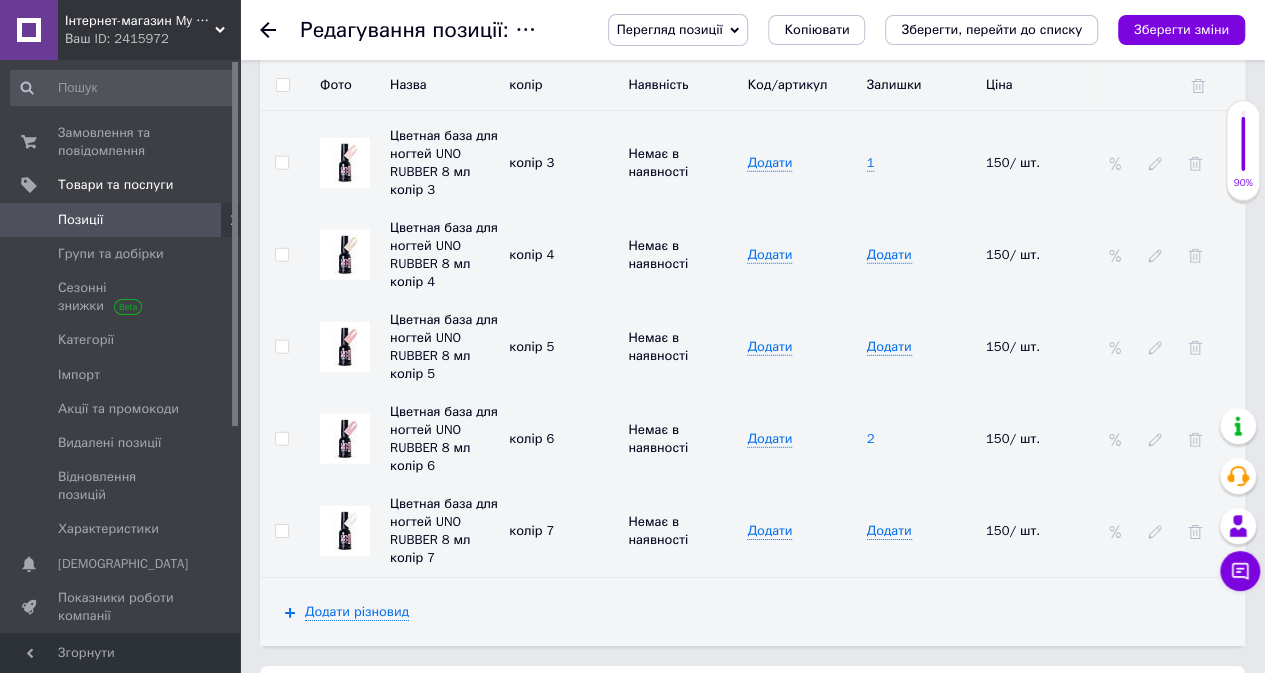 click on "2" at bounding box center (871, 439) 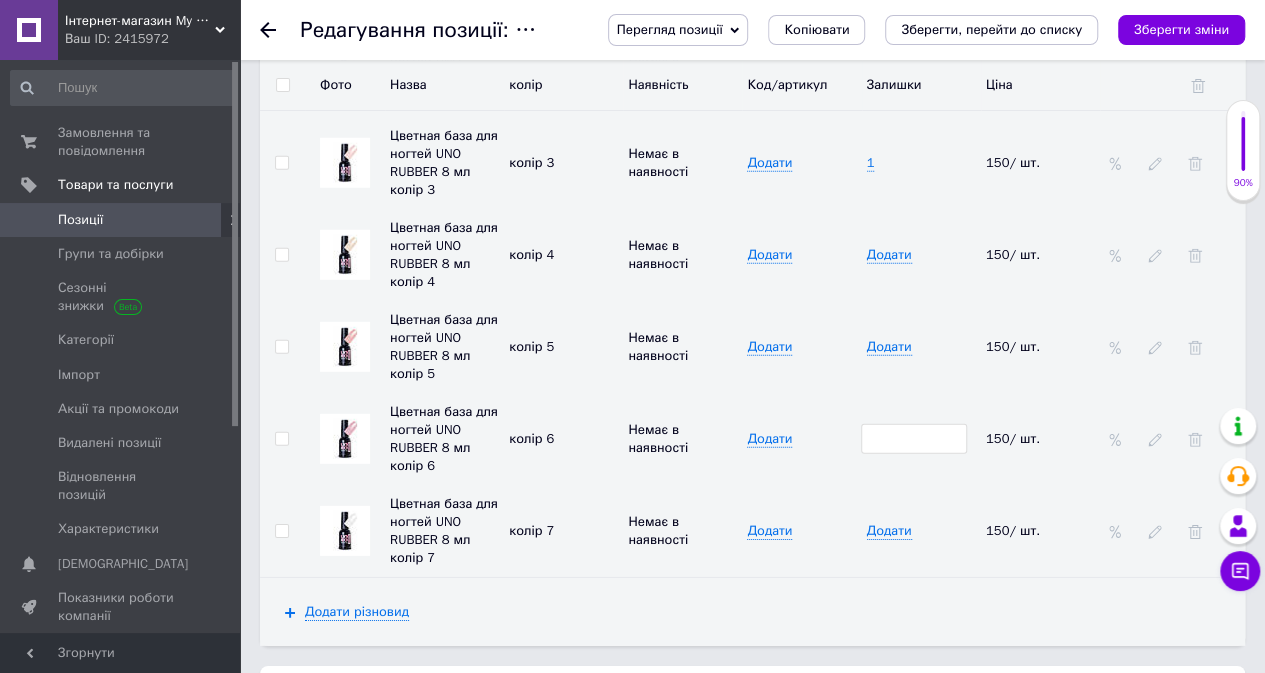 type 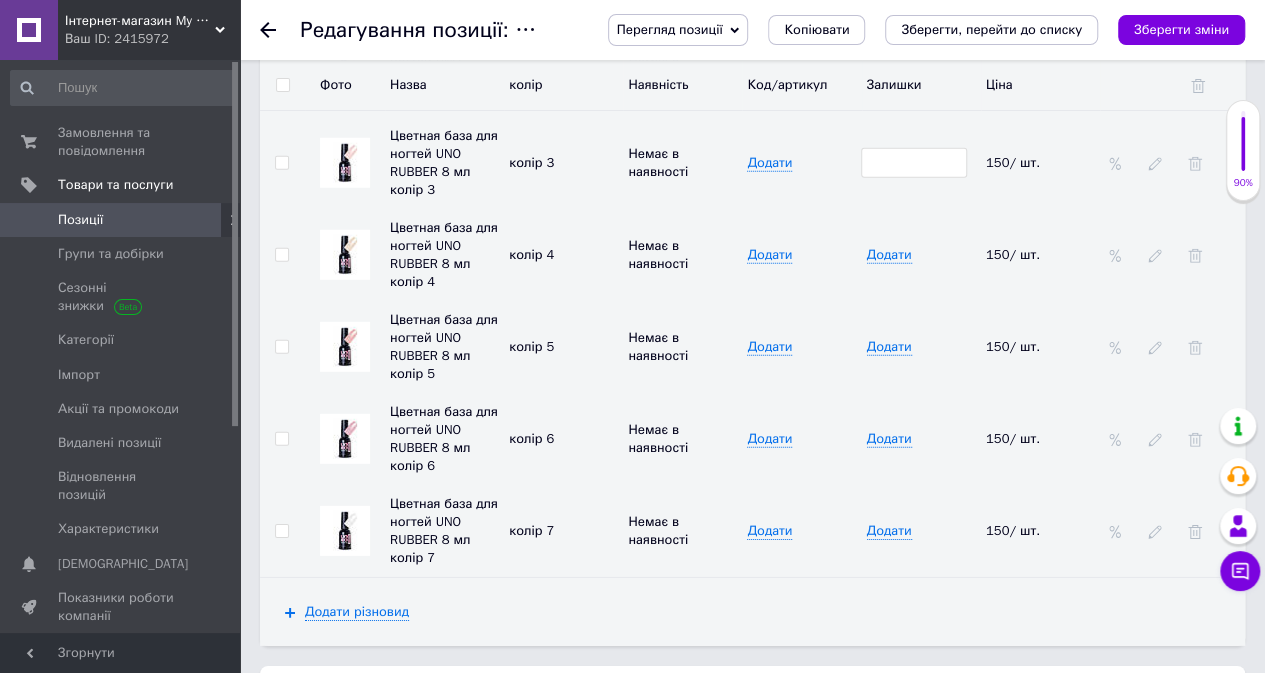 type 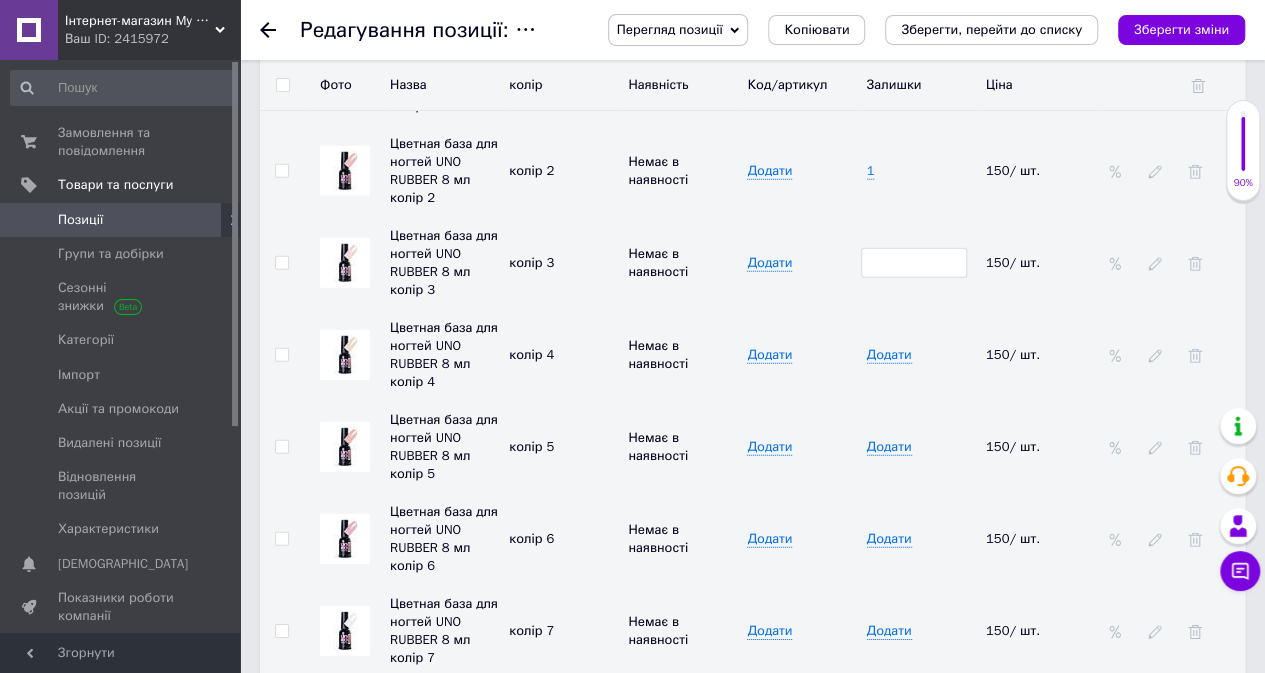 scroll, scrollTop: 2600, scrollLeft: 0, axis: vertical 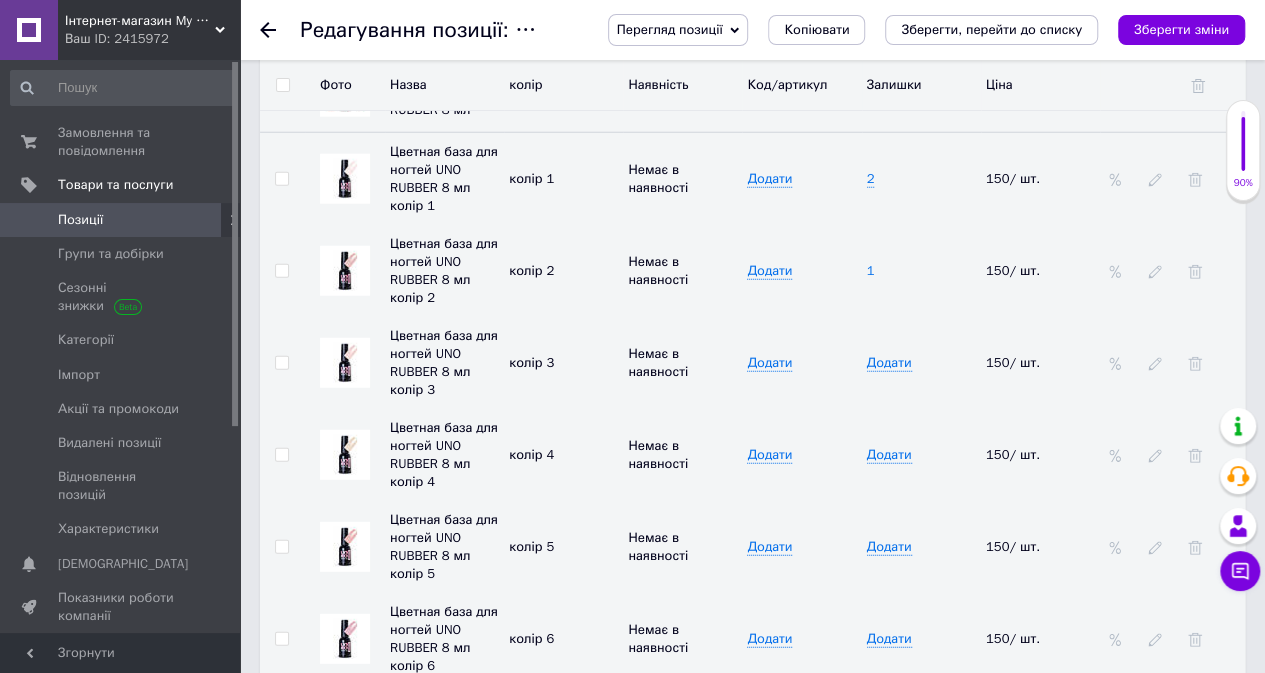 click on "1" at bounding box center (871, 271) 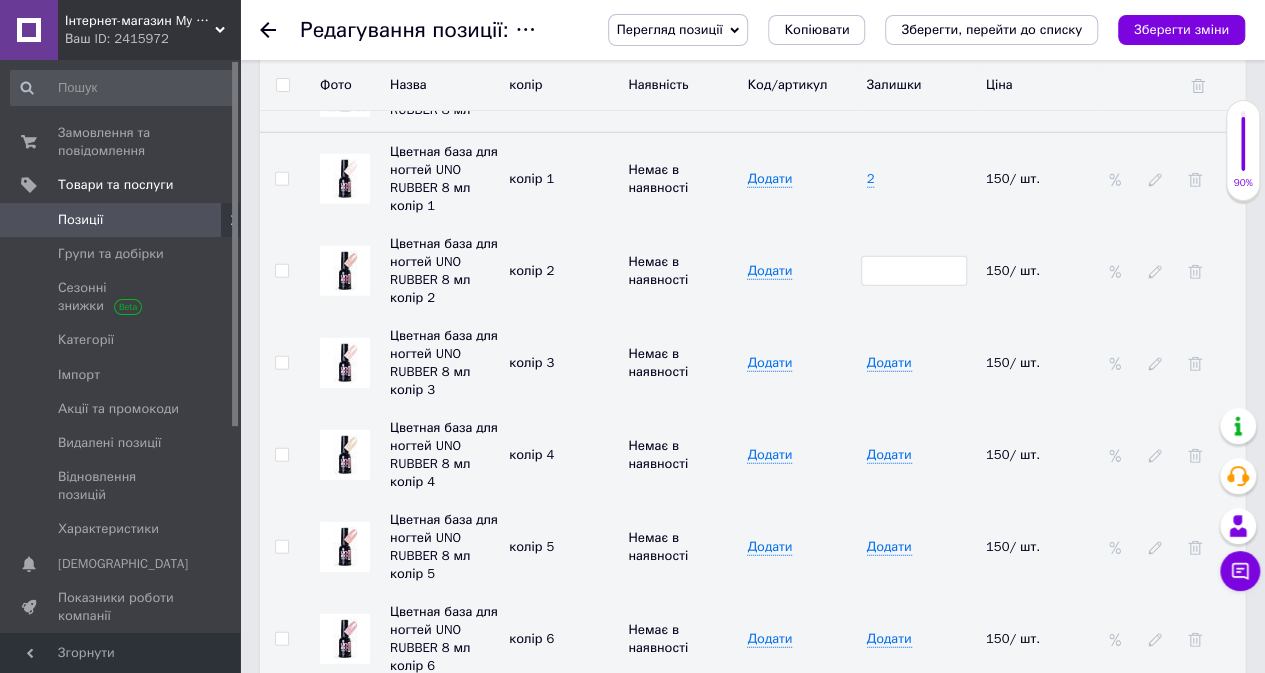 type 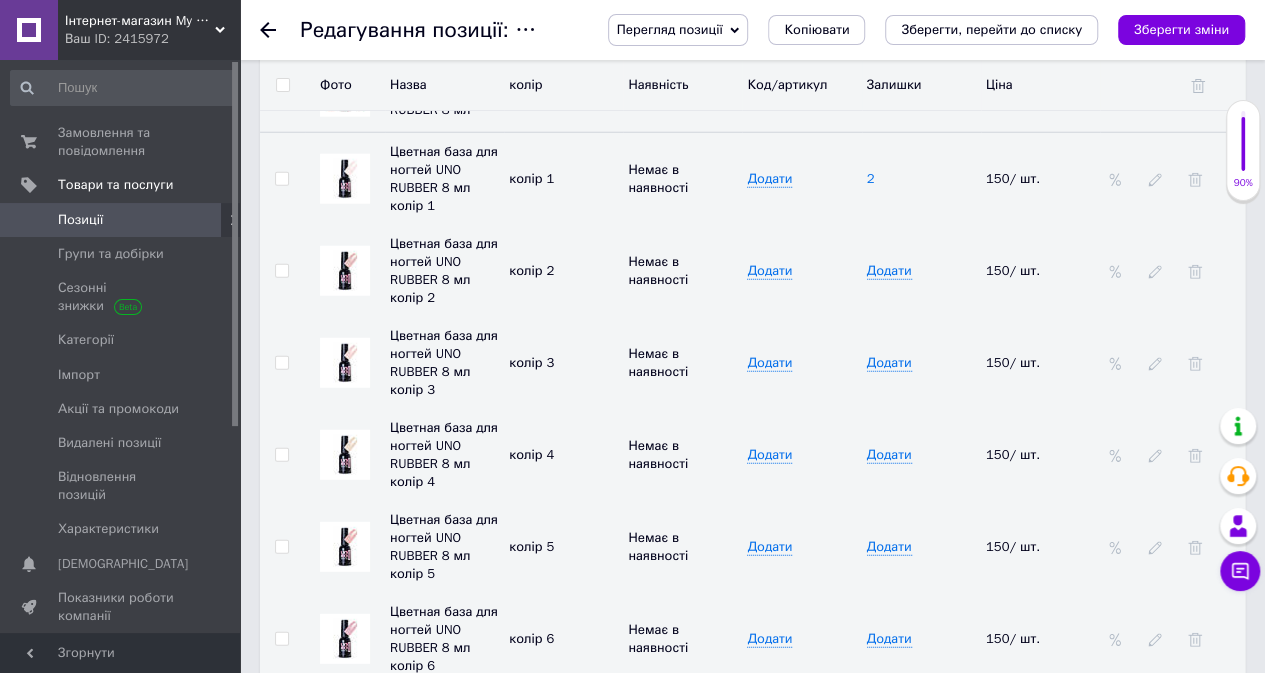 click on "2" at bounding box center (871, 179) 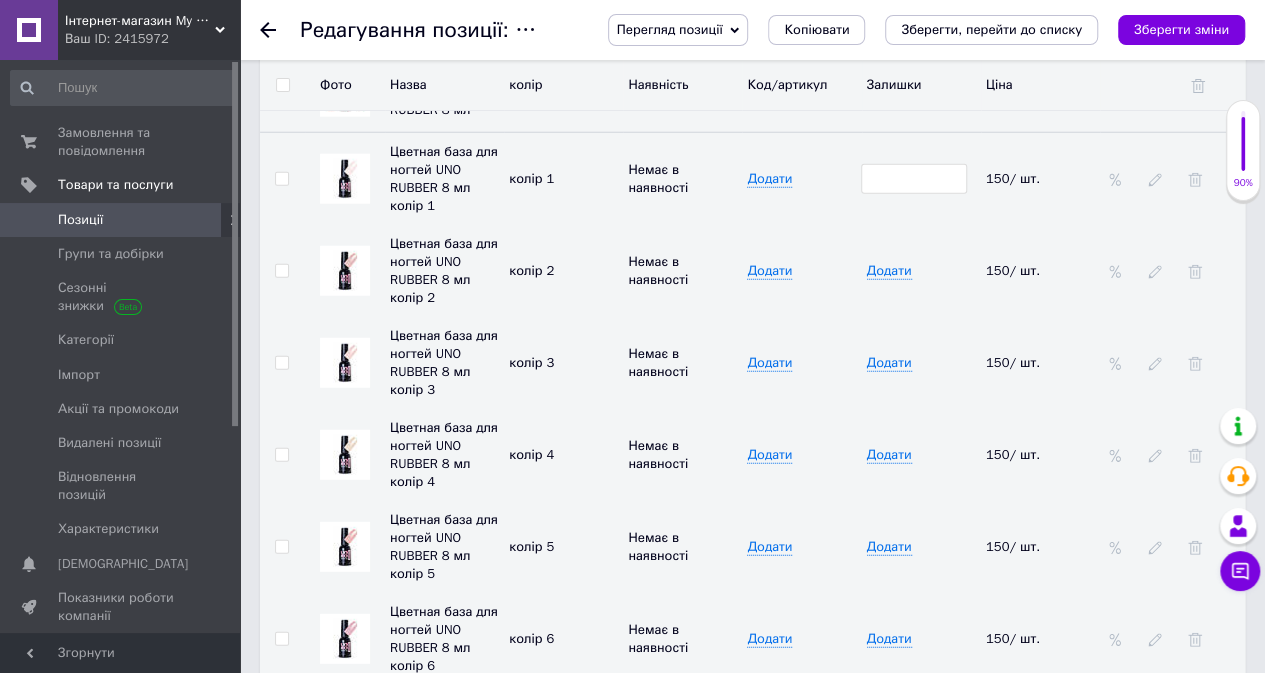 type 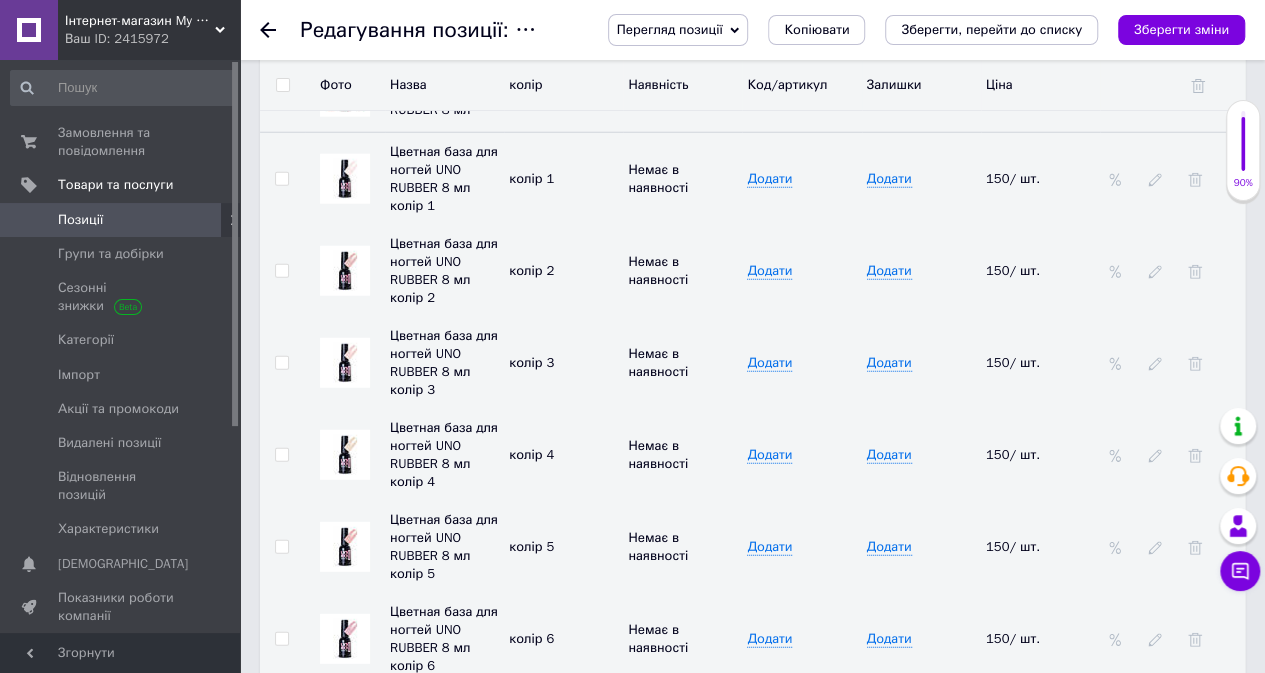 scroll, scrollTop: 2400, scrollLeft: 0, axis: vertical 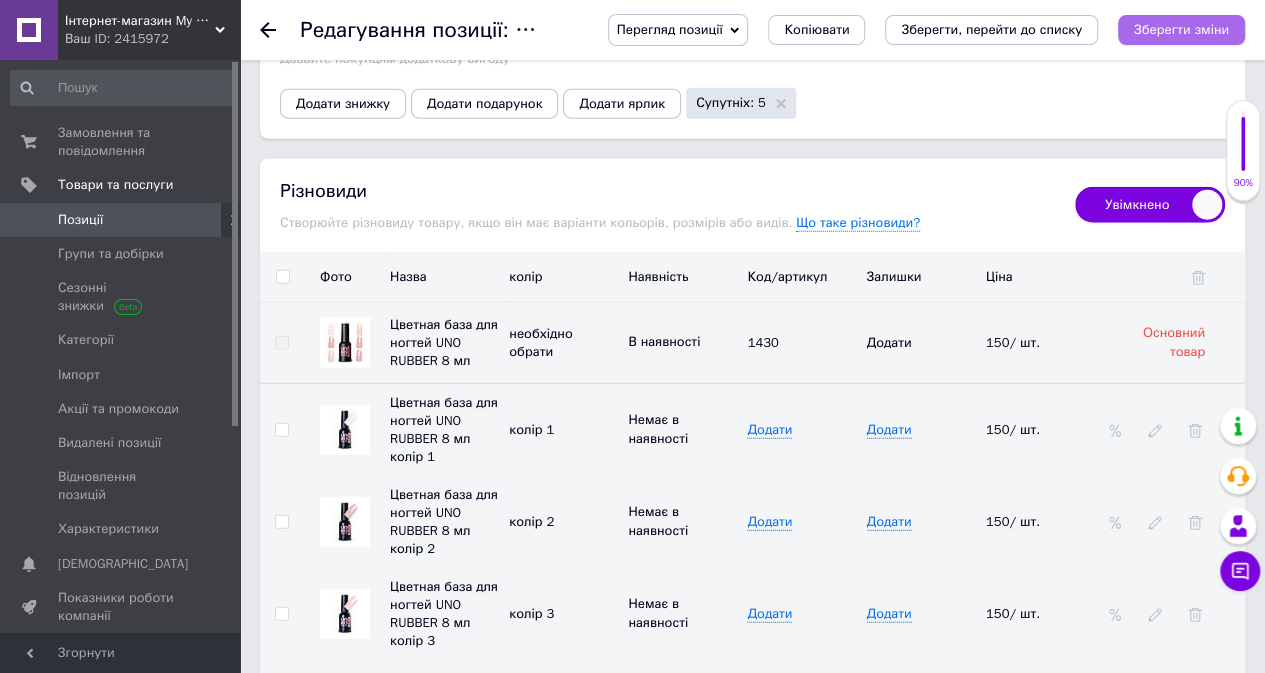 click on "Зберегти зміни" at bounding box center [1181, 30] 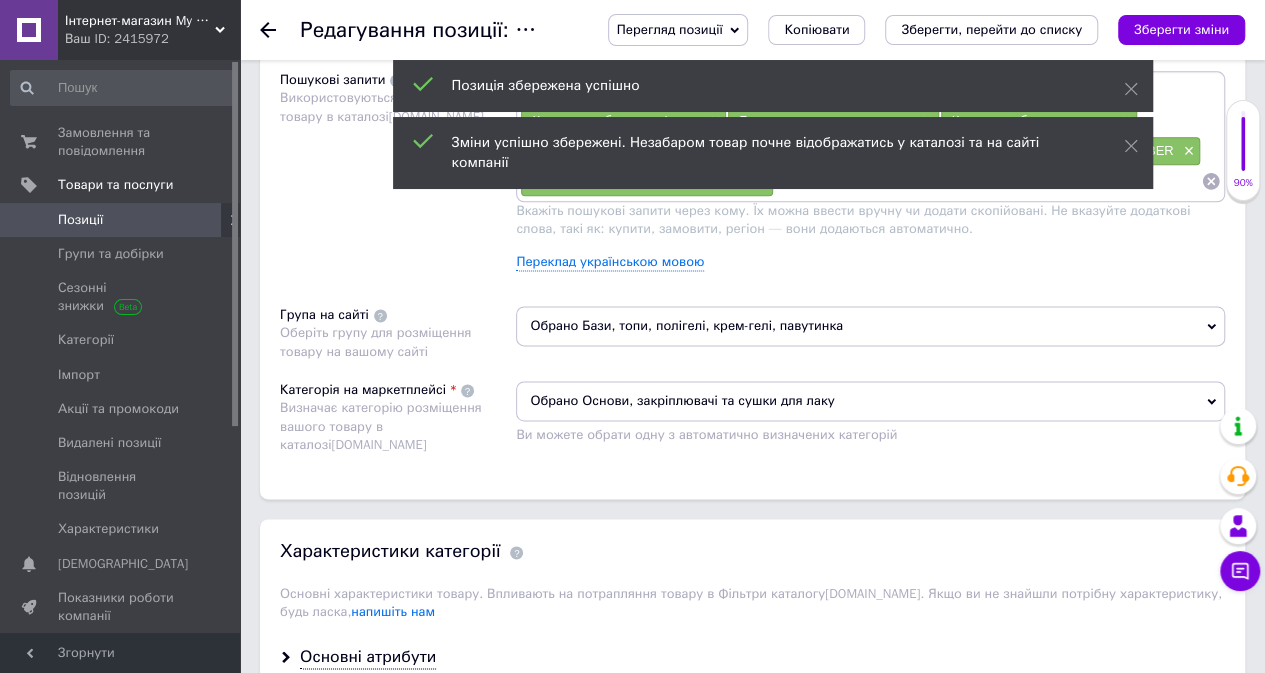 scroll, scrollTop: 600, scrollLeft: 0, axis: vertical 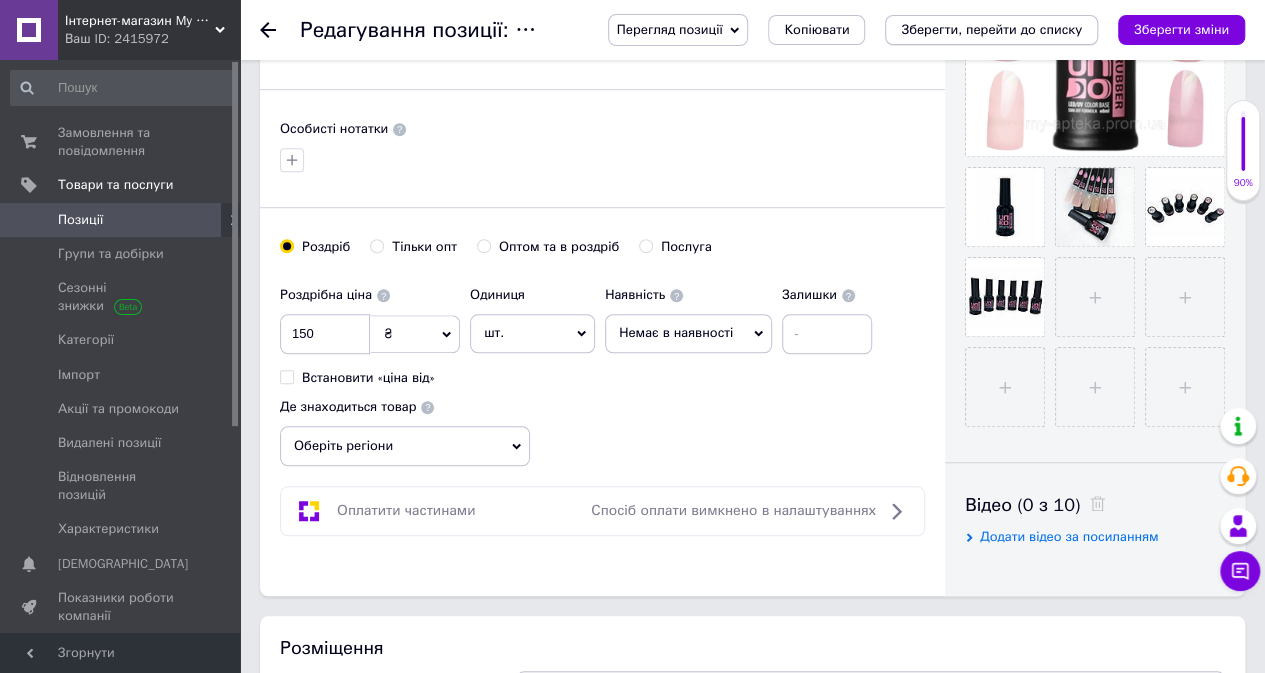 click on "Зберегти, перейти до списку" at bounding box center [991, 29] 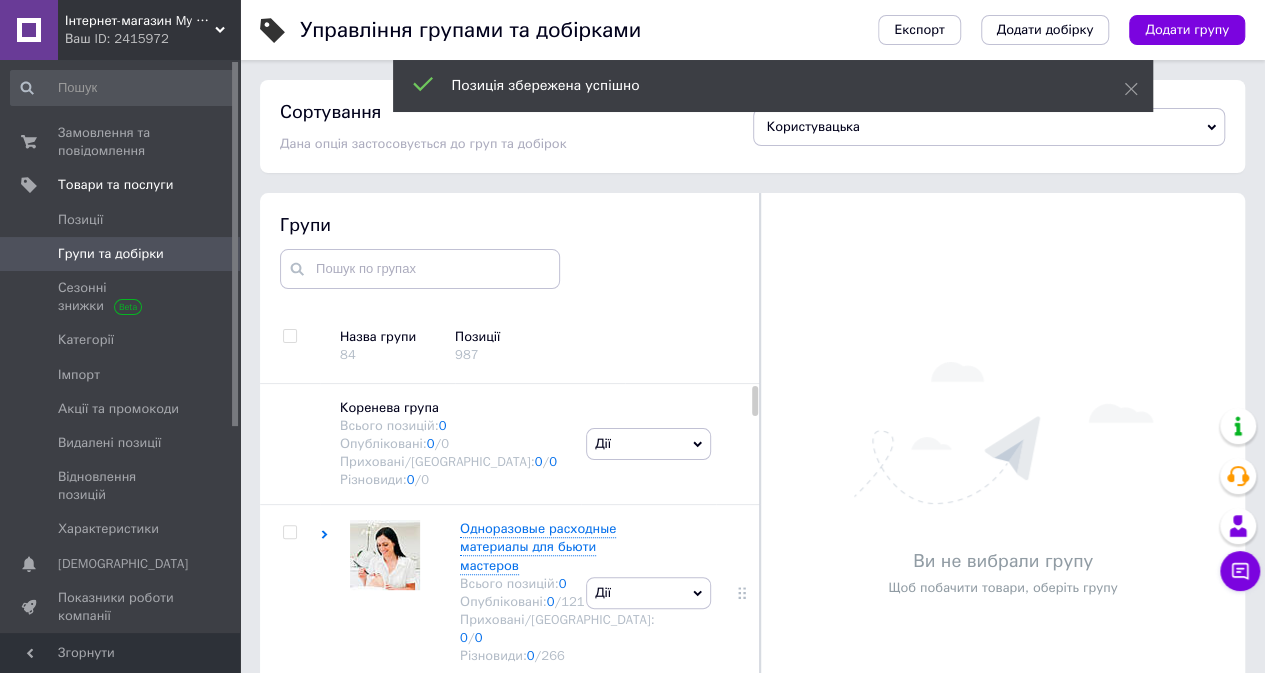 scroll, scrollTop: 57, scrollLeft: 0, axis: vertical 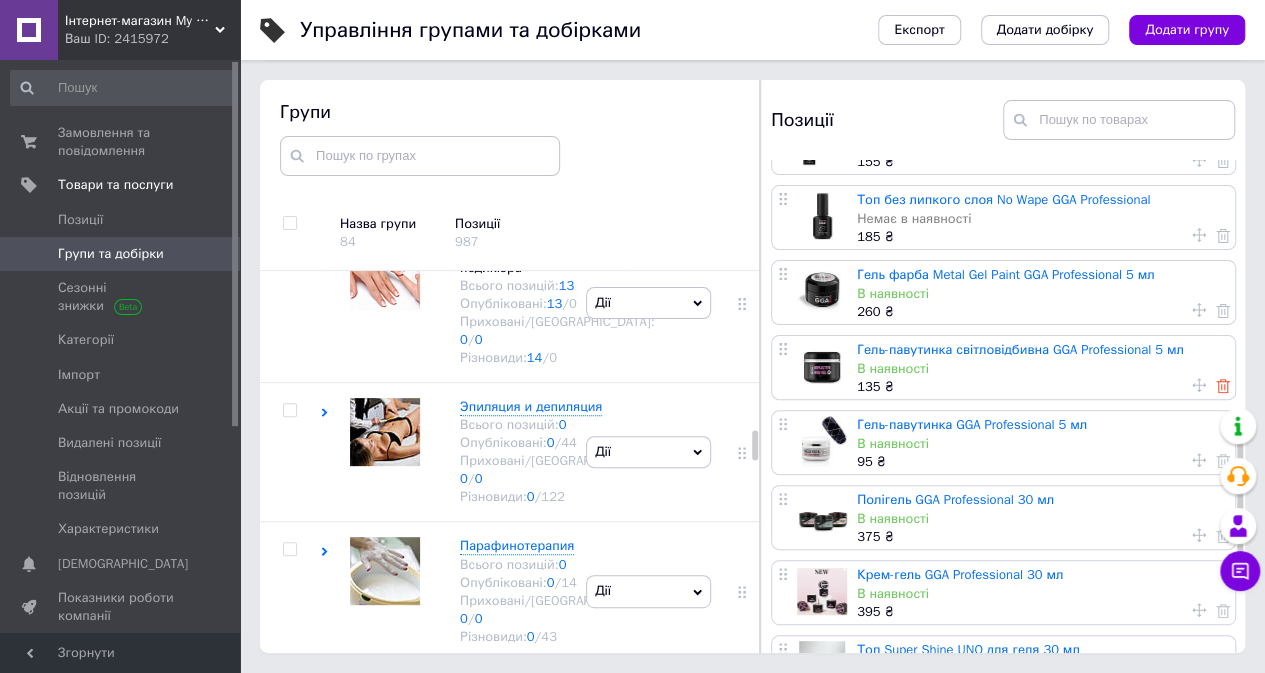 click 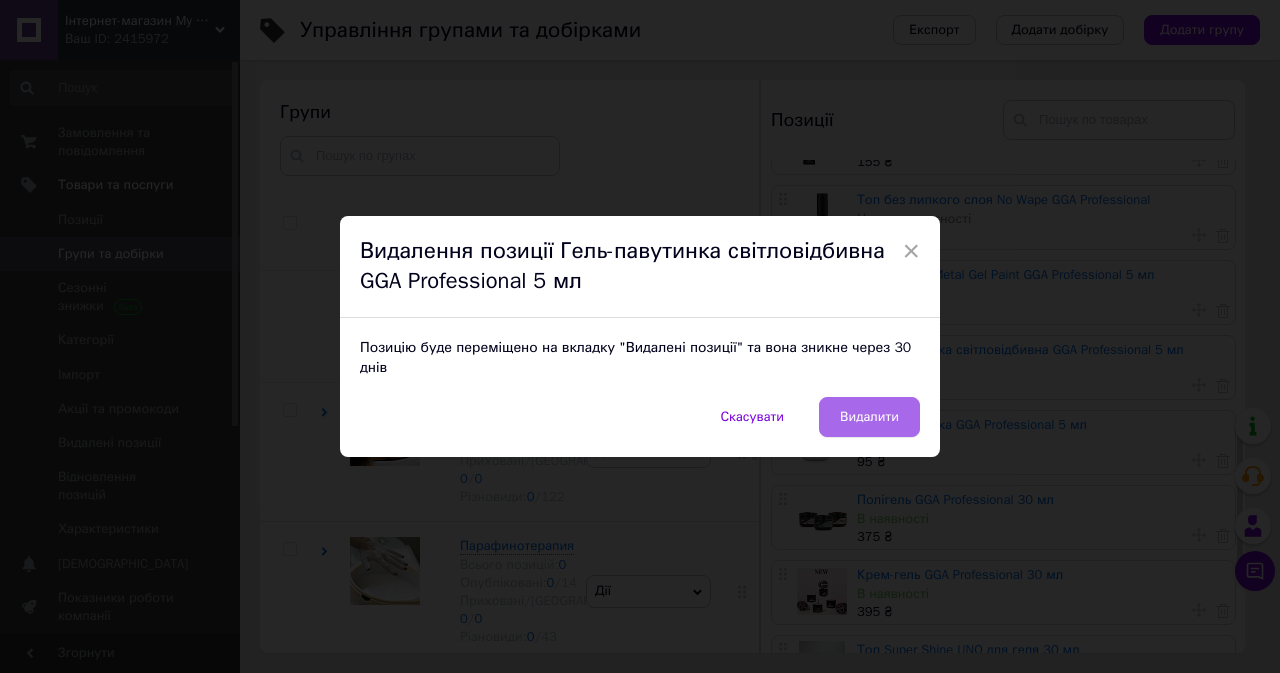 click on "Видалити" at bounding box center (869, 417) 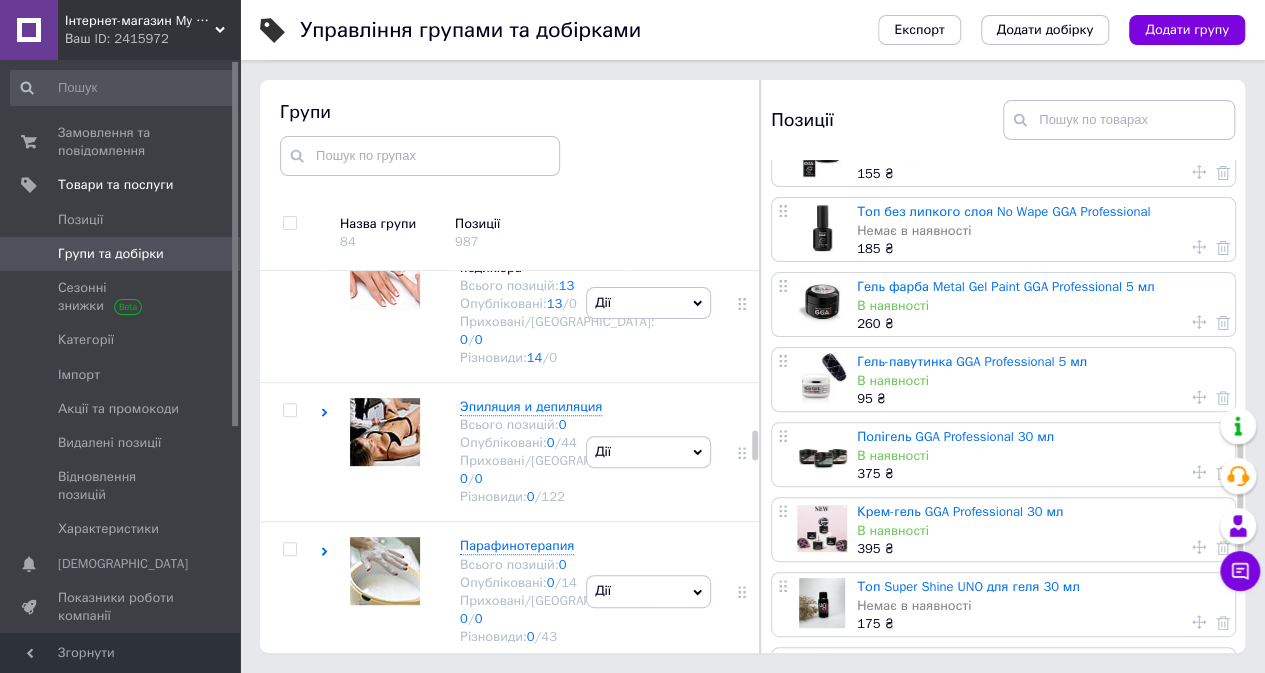 scroll, scrollTop: 751, scrollLeft: 0, axis: vertical 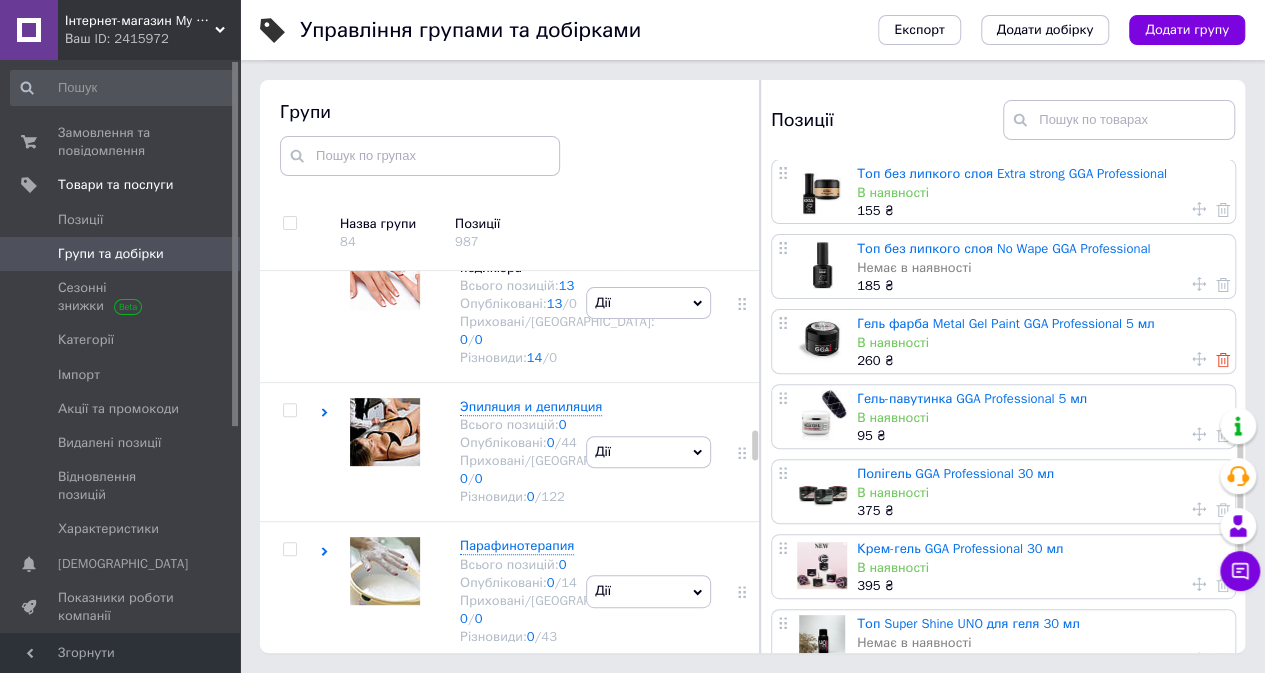 click 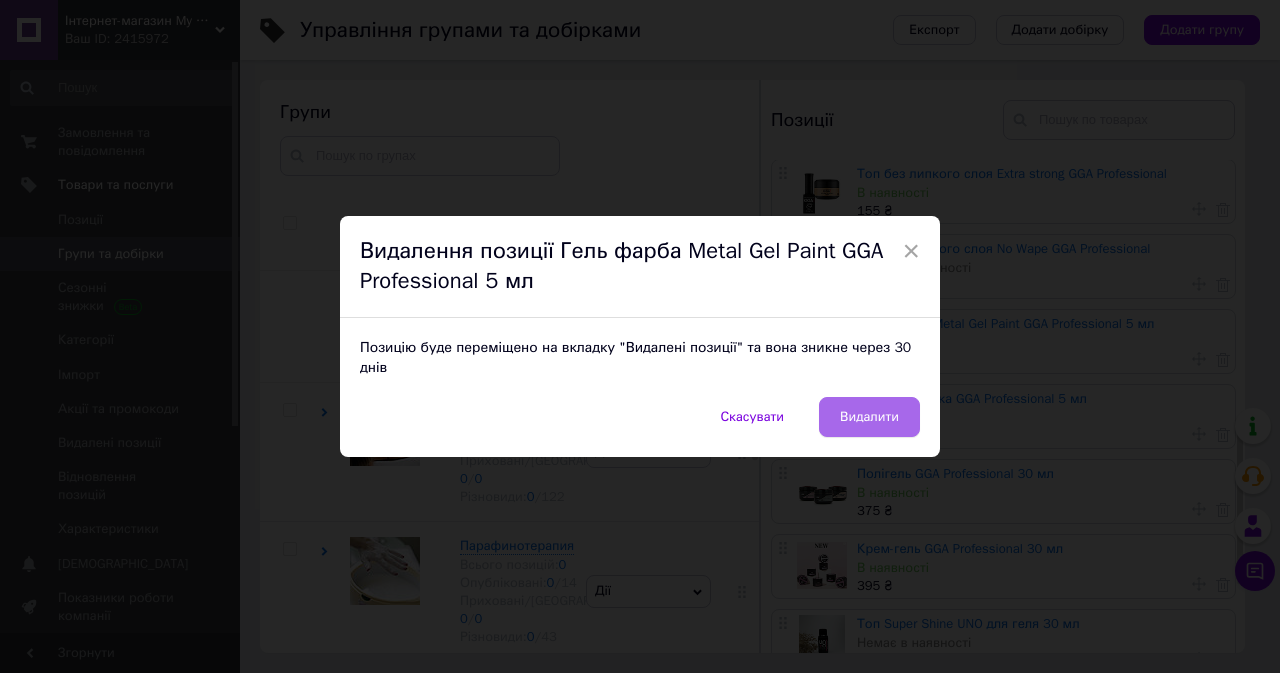 click on "Видалити" at bounding box center [869, 417] 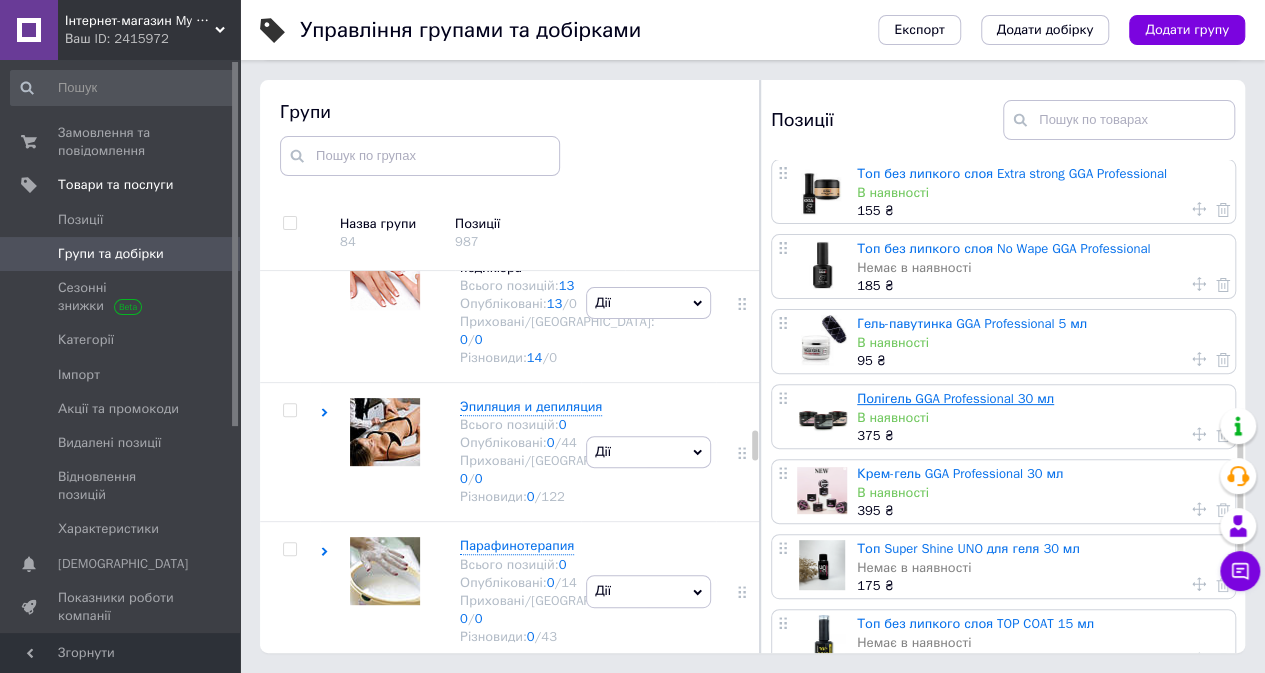 click on "Полігель GGA Professional 30 мл" at bounding box center (955, 398) 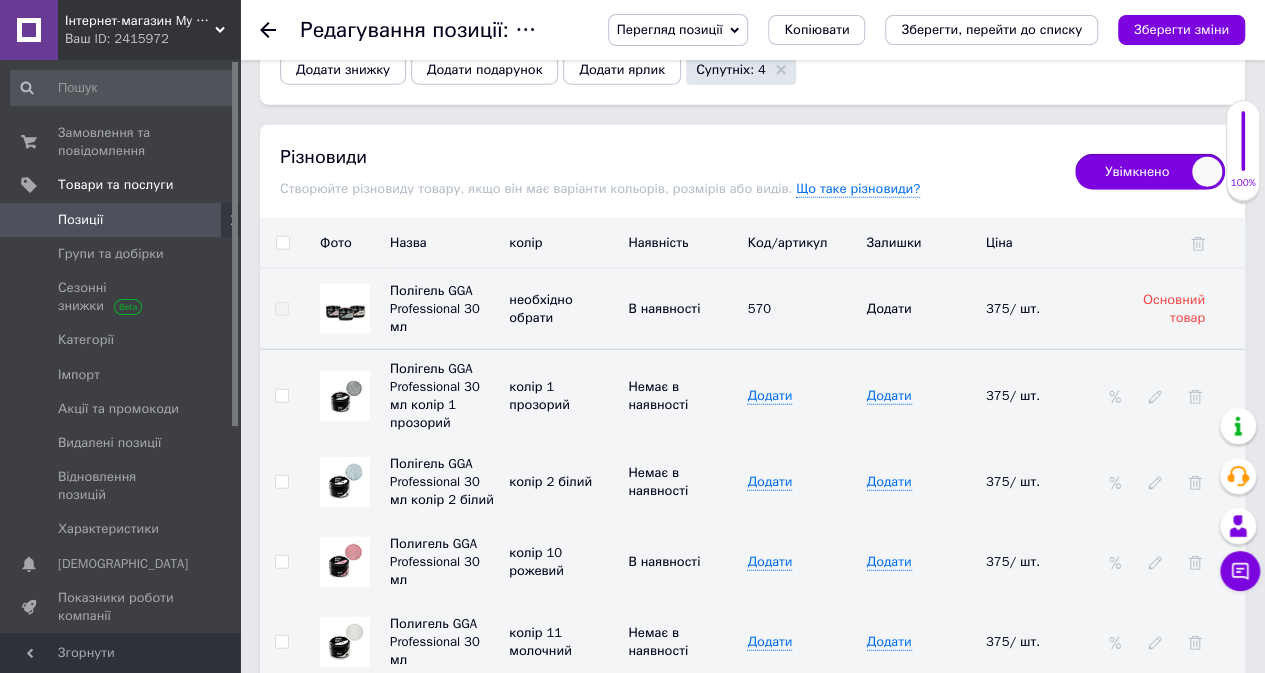 scroll, scrollTop: 2600, scrollLeft: 0, axis: vertical 